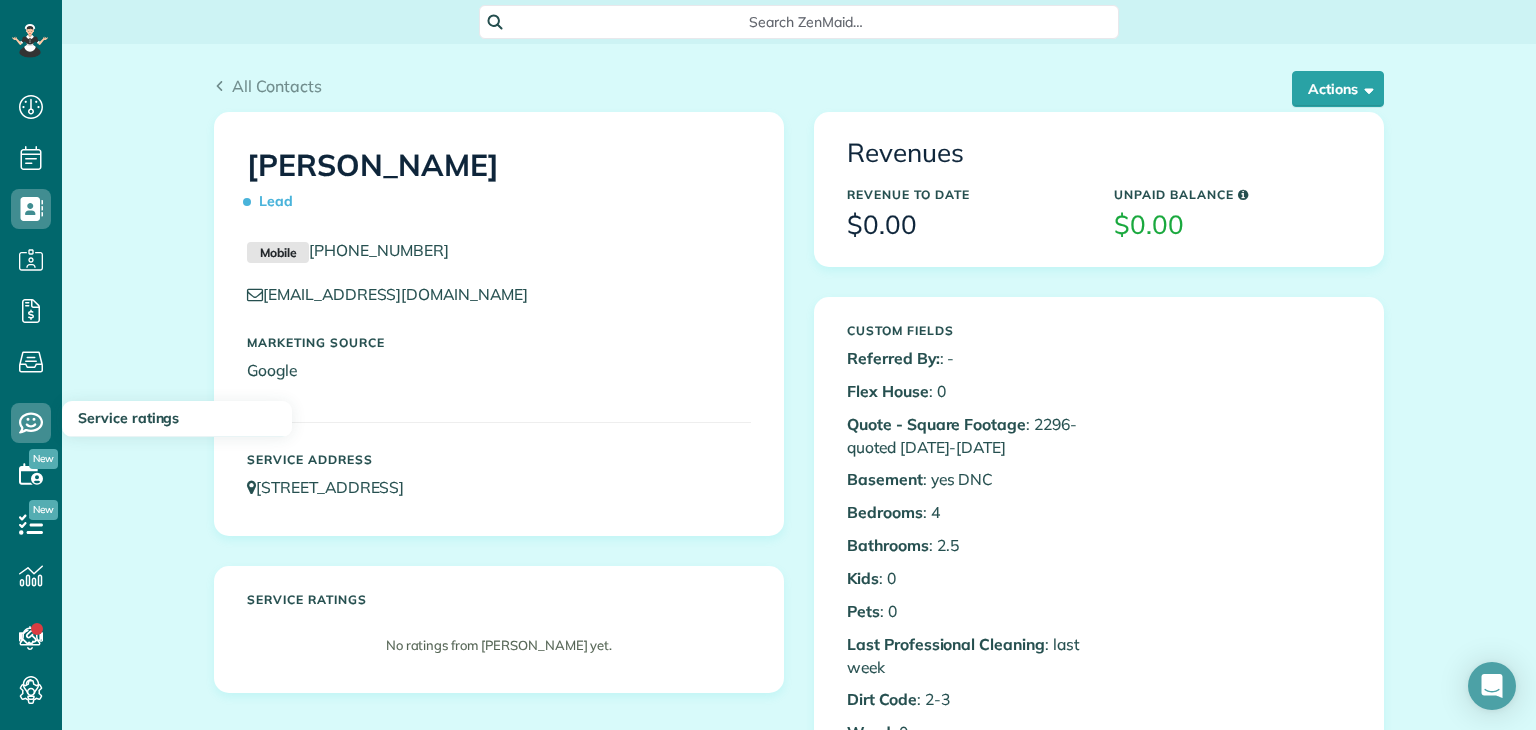 scroll, scrollTop: 0, scrollLeft: 0, axis: both 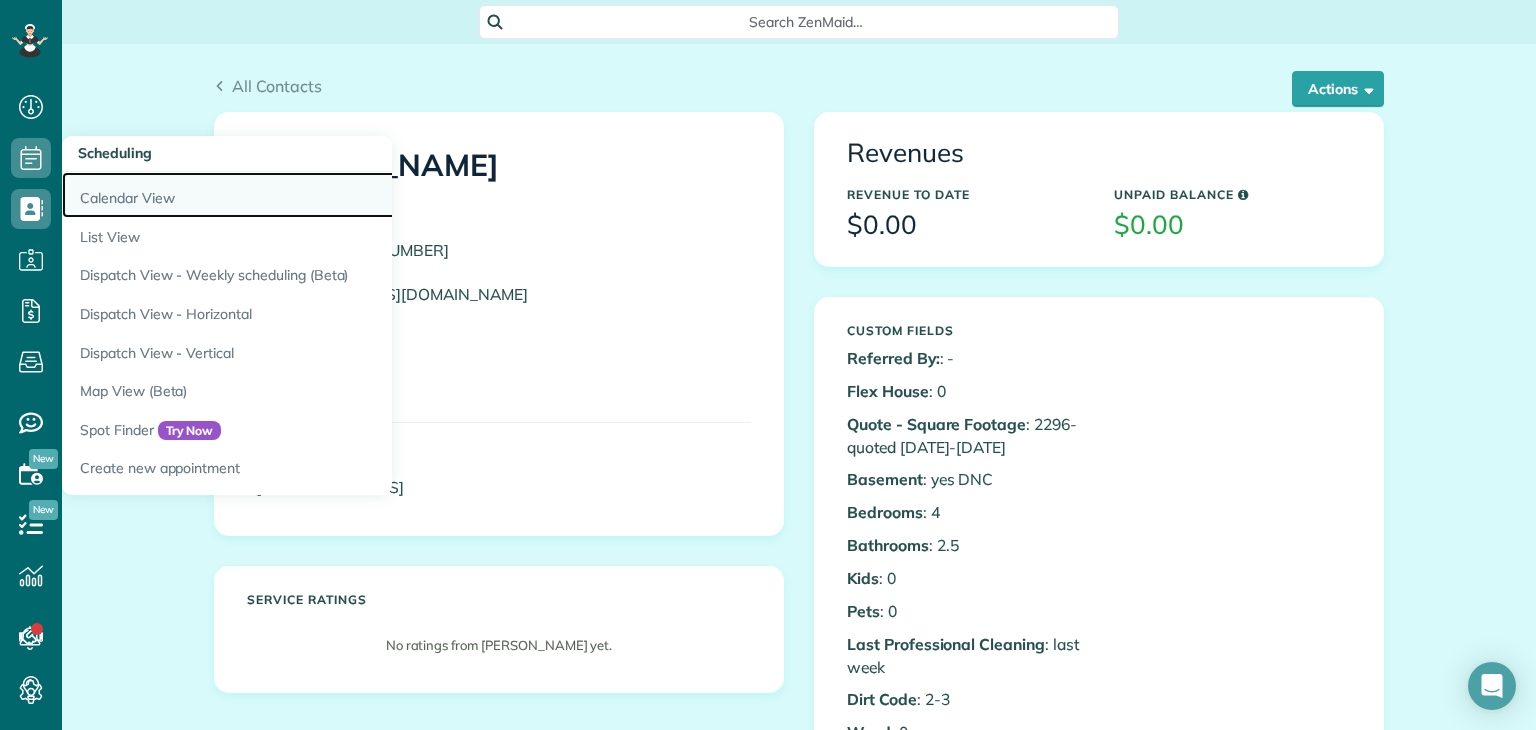 click on "Calendar View" at bounding box center (312, 195) 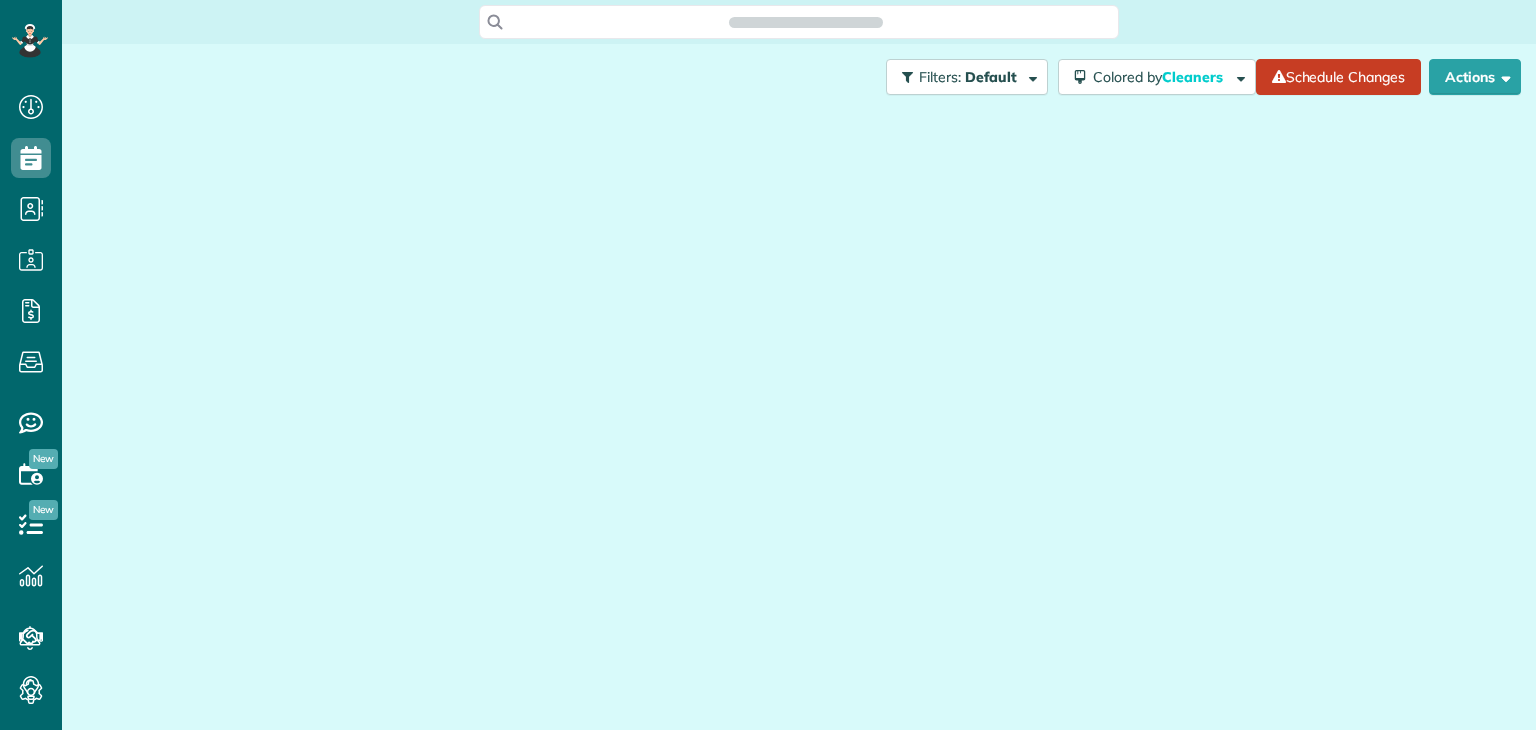 scroll, scrollTop: 0, scrollLeft: 0, axis: both 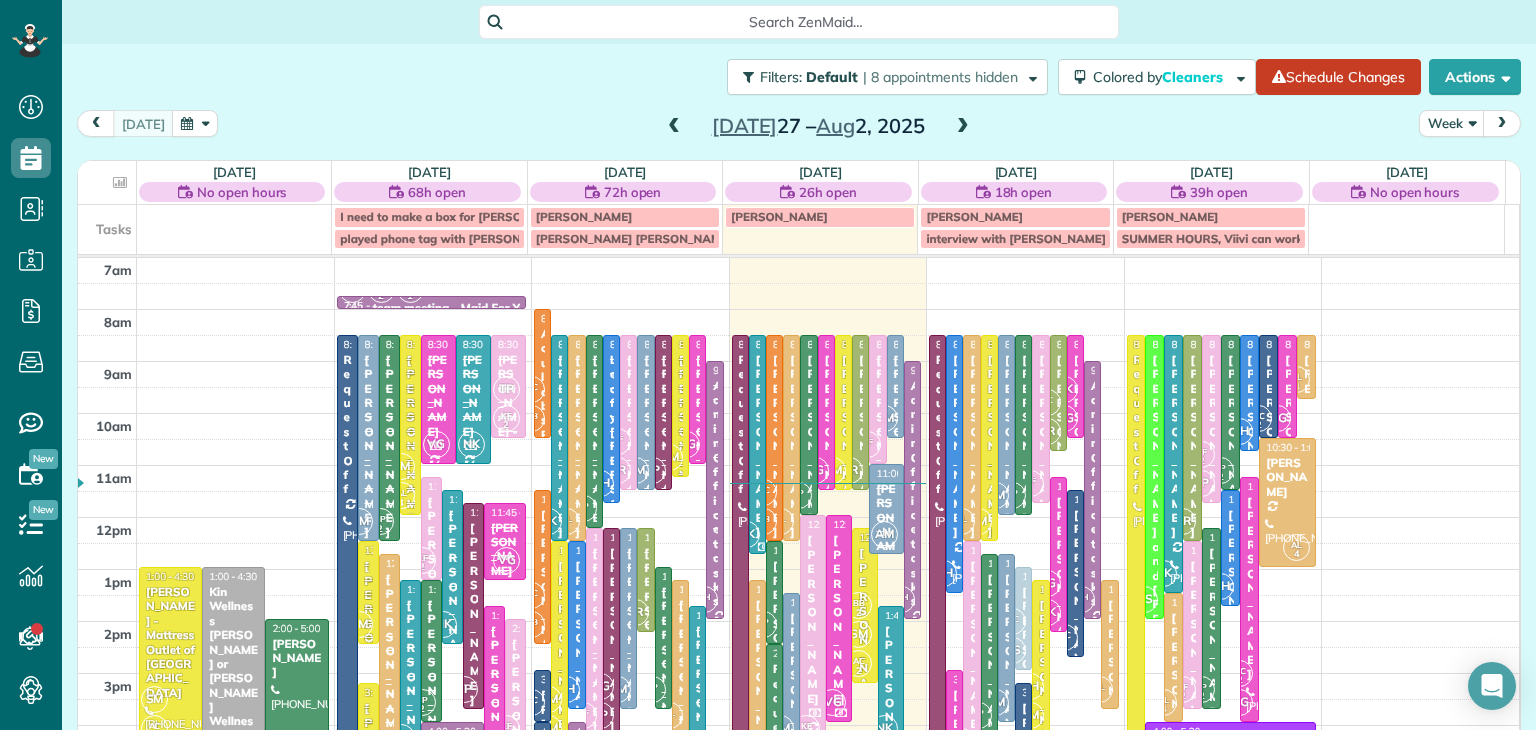 click on "Search ZenMaid…" at bounding box center [806, 22] 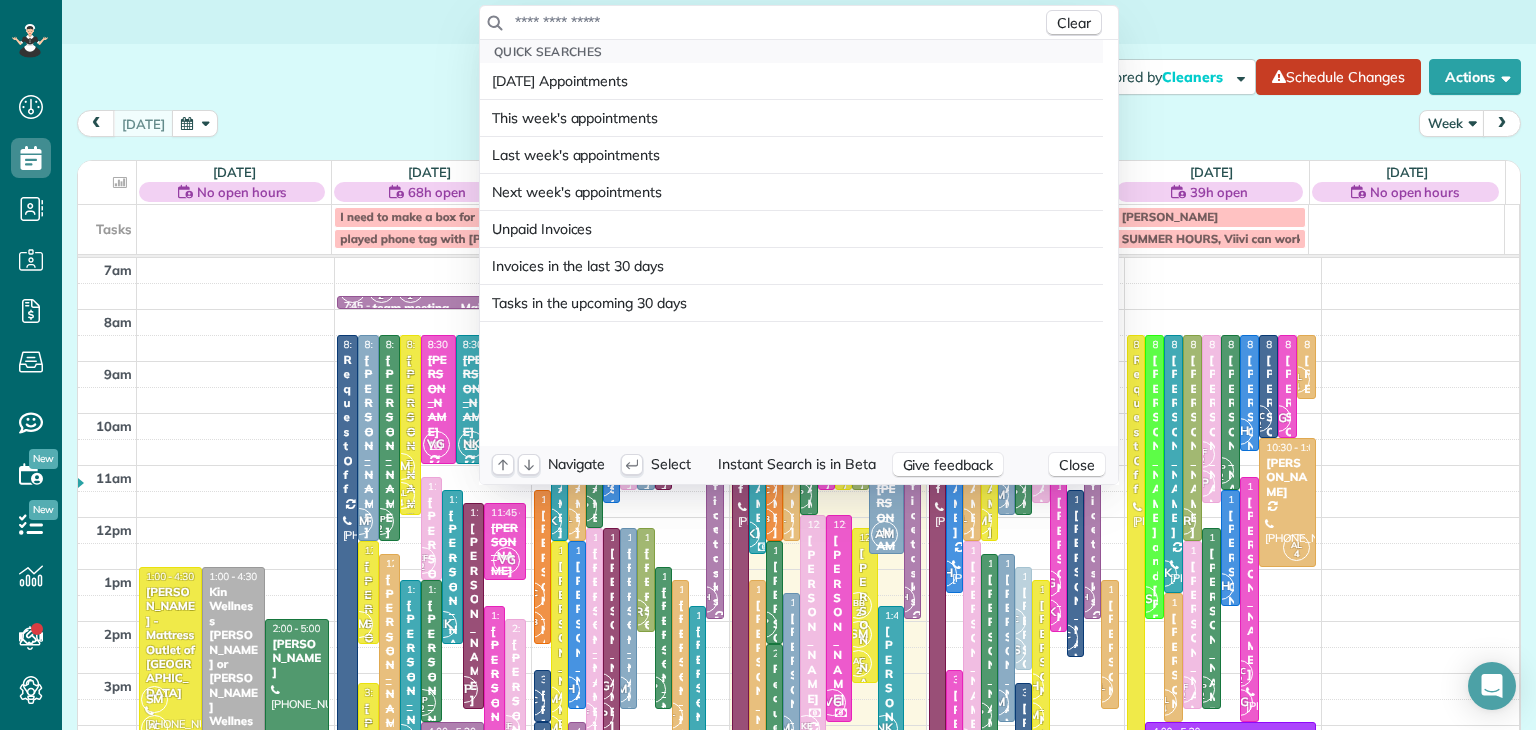 click at bounding box center [778, 22] 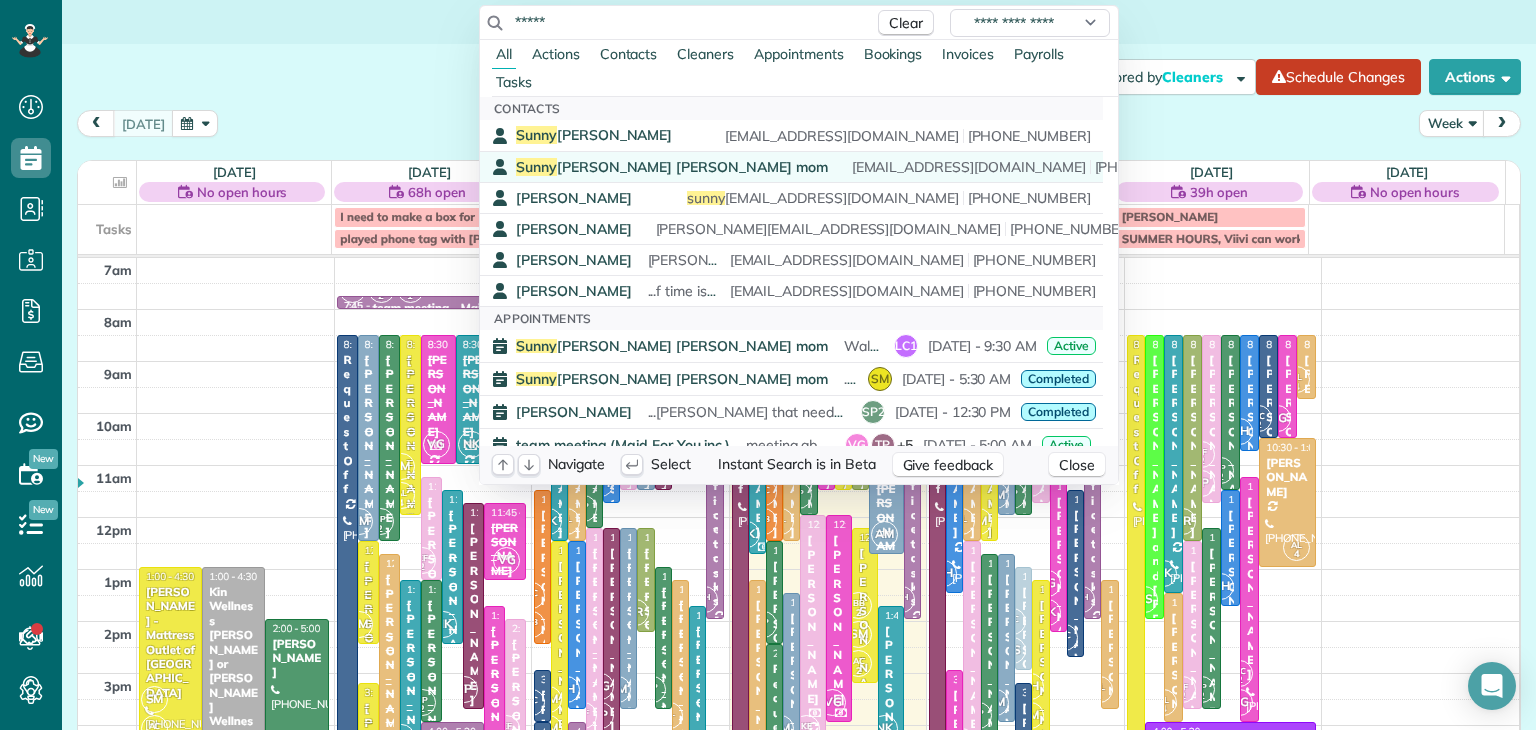 type on "*****" 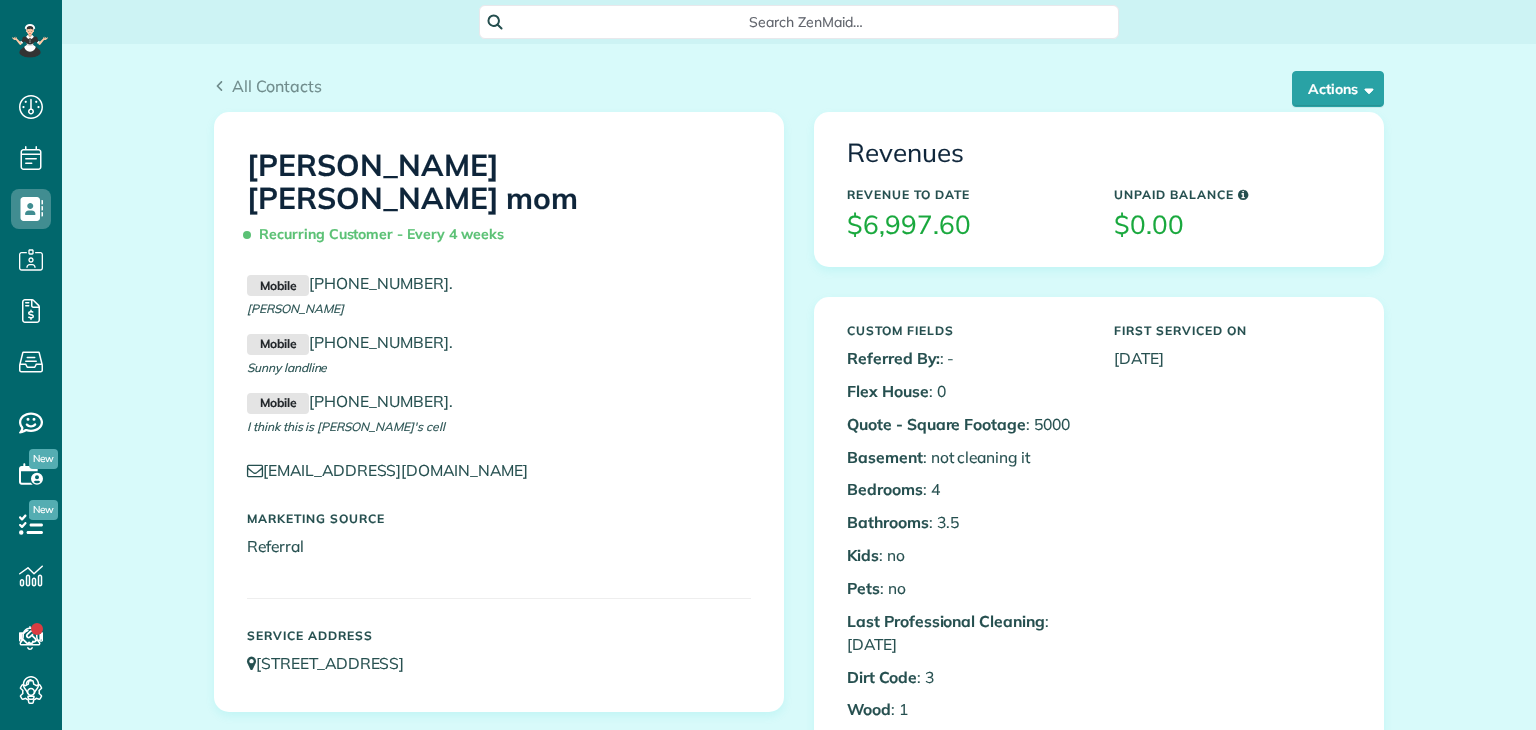 scroll, scrollTop: 0, scrollLeft: 0, axis: both 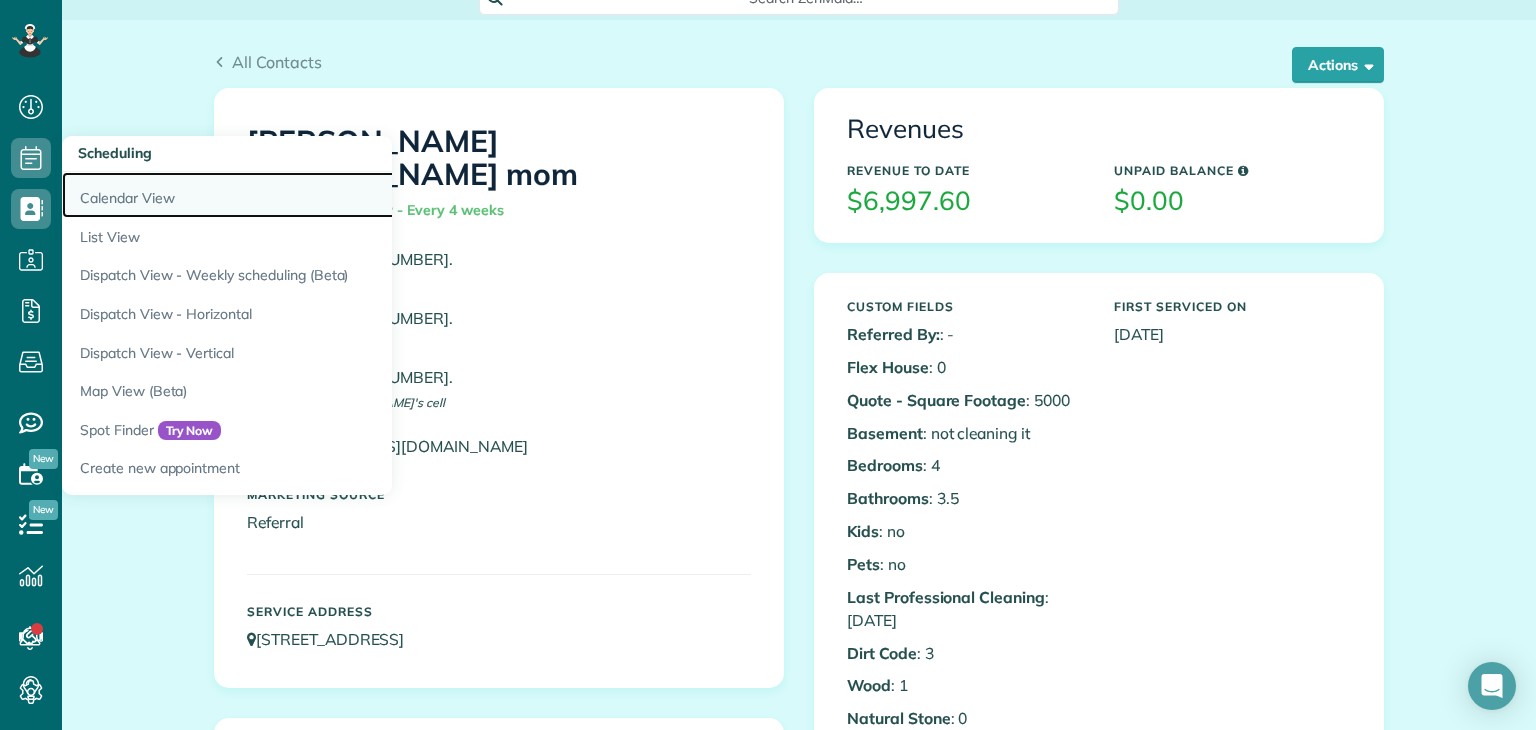 click on "Calendar View" at bounding box center [312, 195] 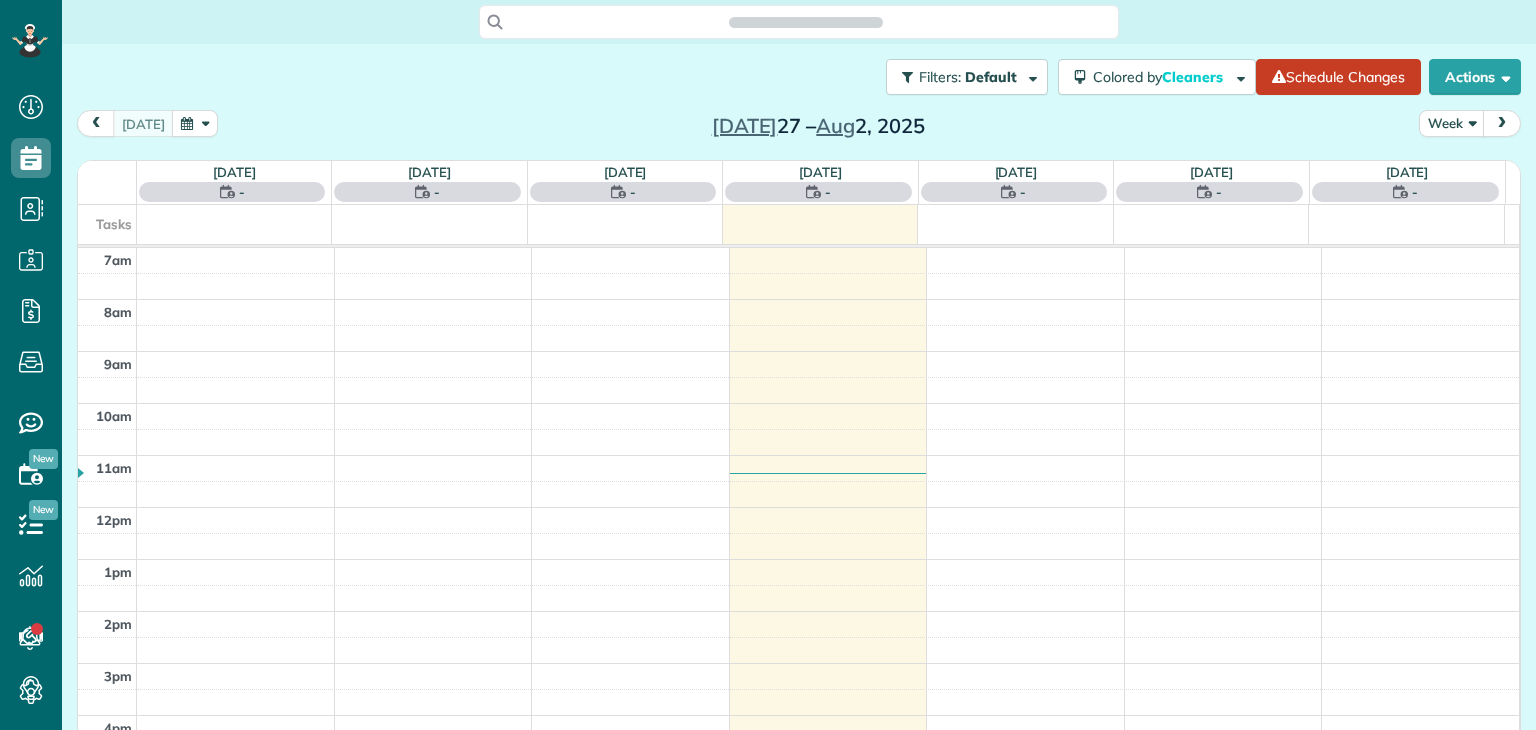 scroll, scrollTop: 0, scrollLeft: 0, axis: both 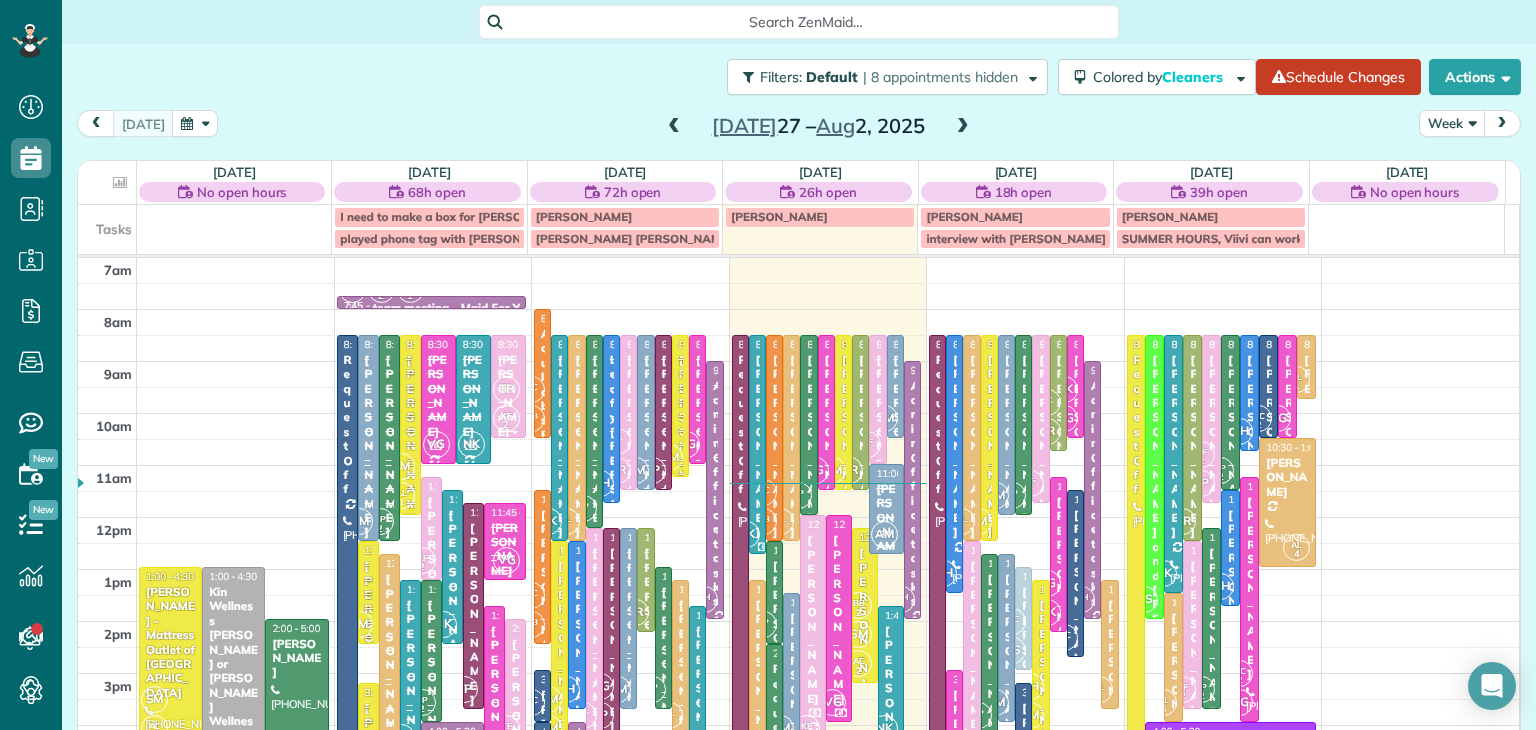 click on "Week" at bounding box center [1452, 123] 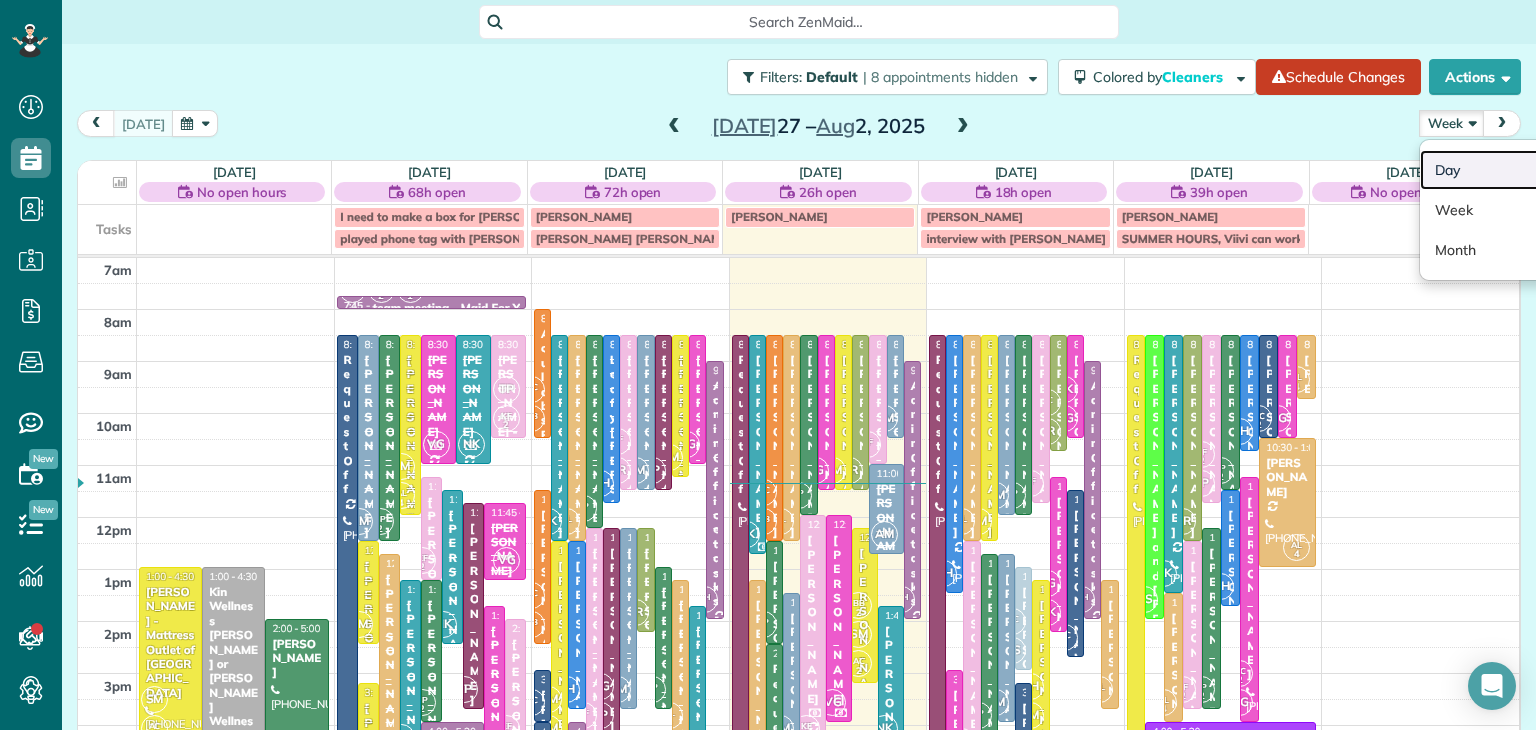 click on "Day" at bounding box center [1499, 170] 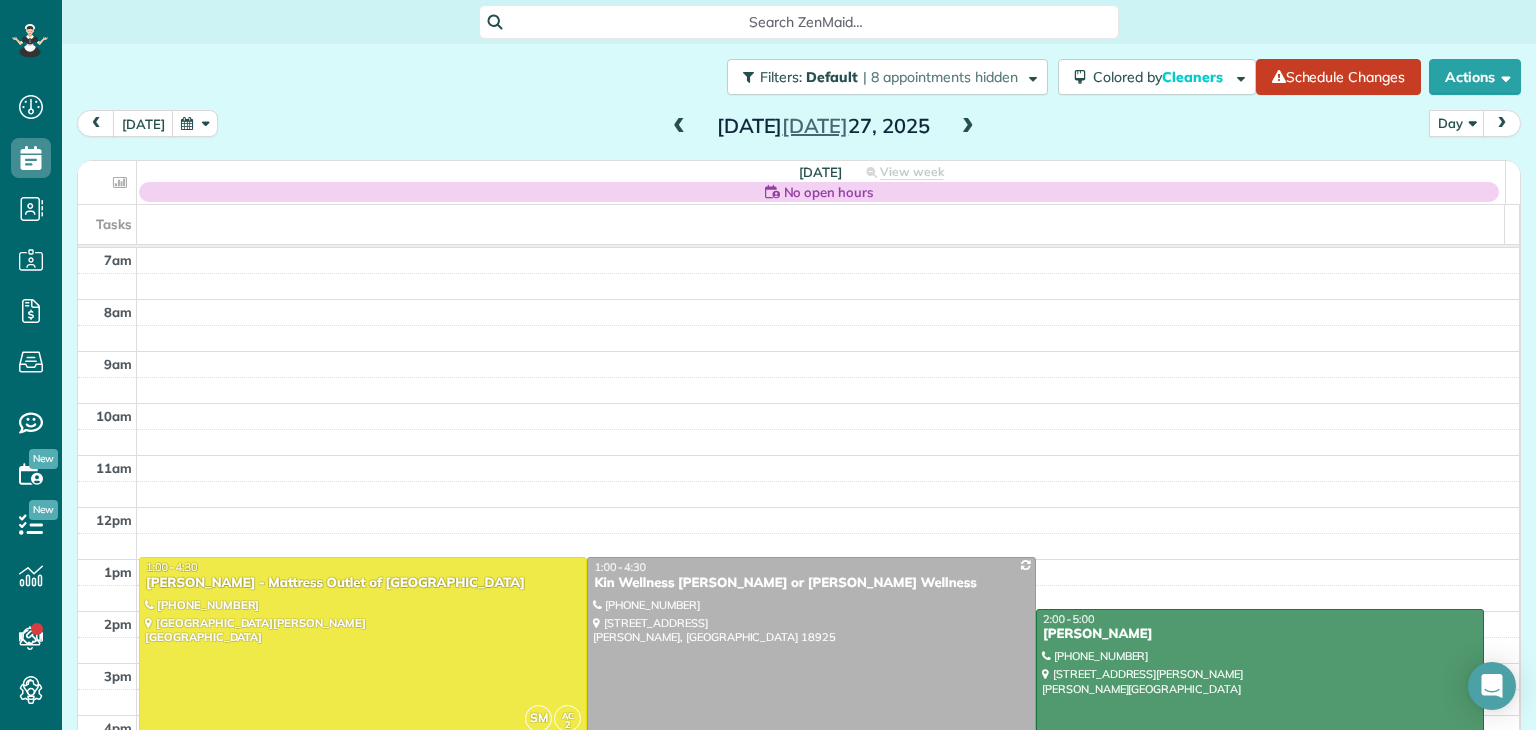 click at bounding box center (679, 127) 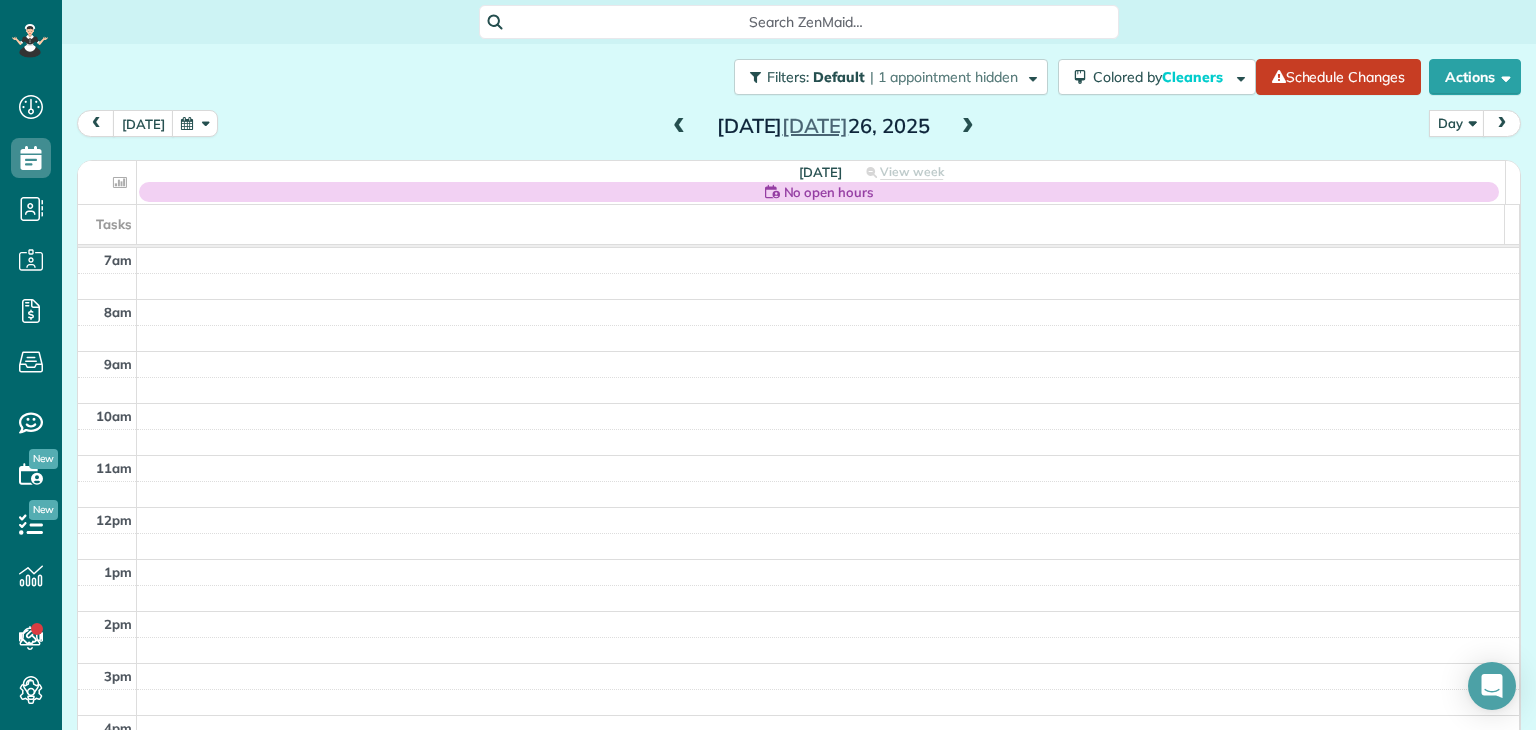 click at bounding box center [679, 127] 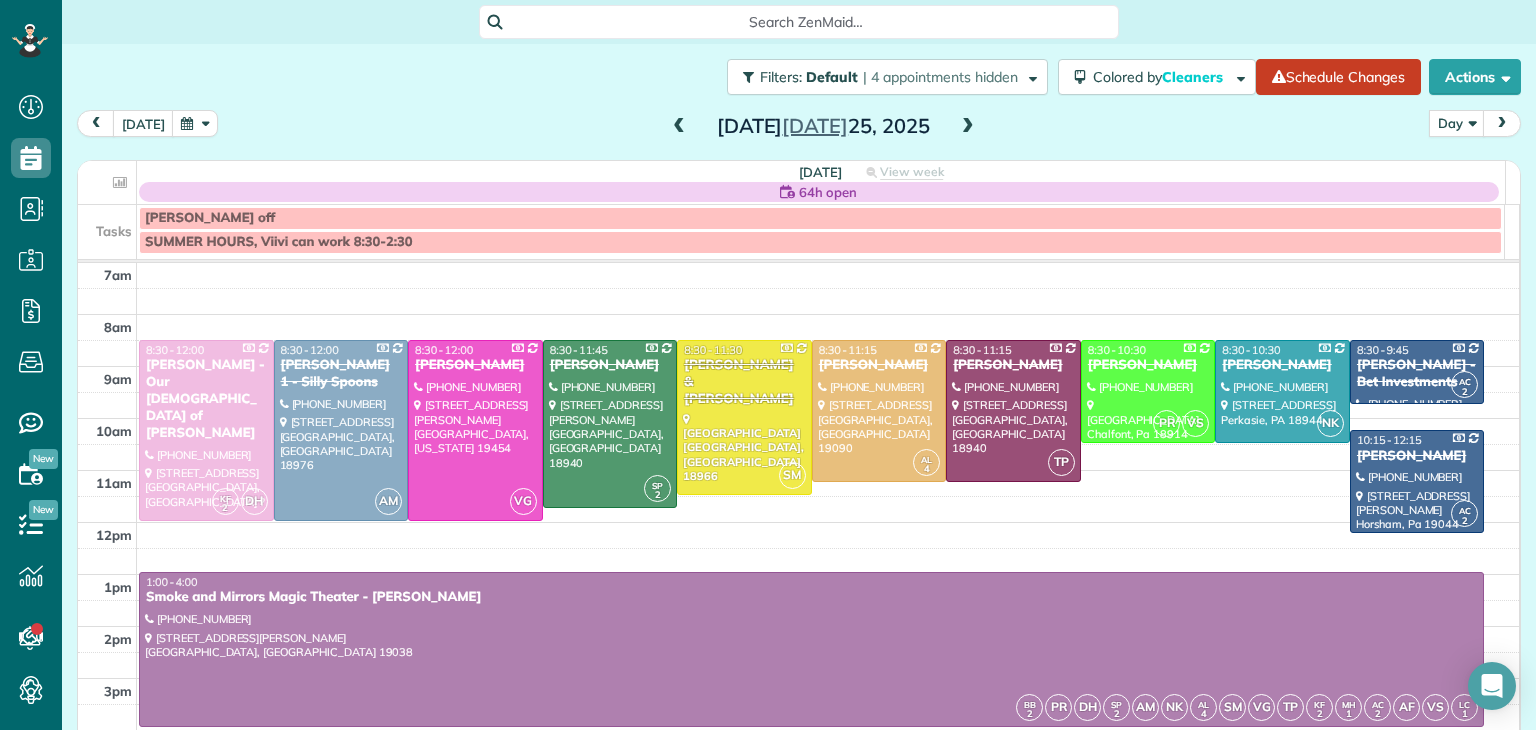 click at bounding box center [679, 127] 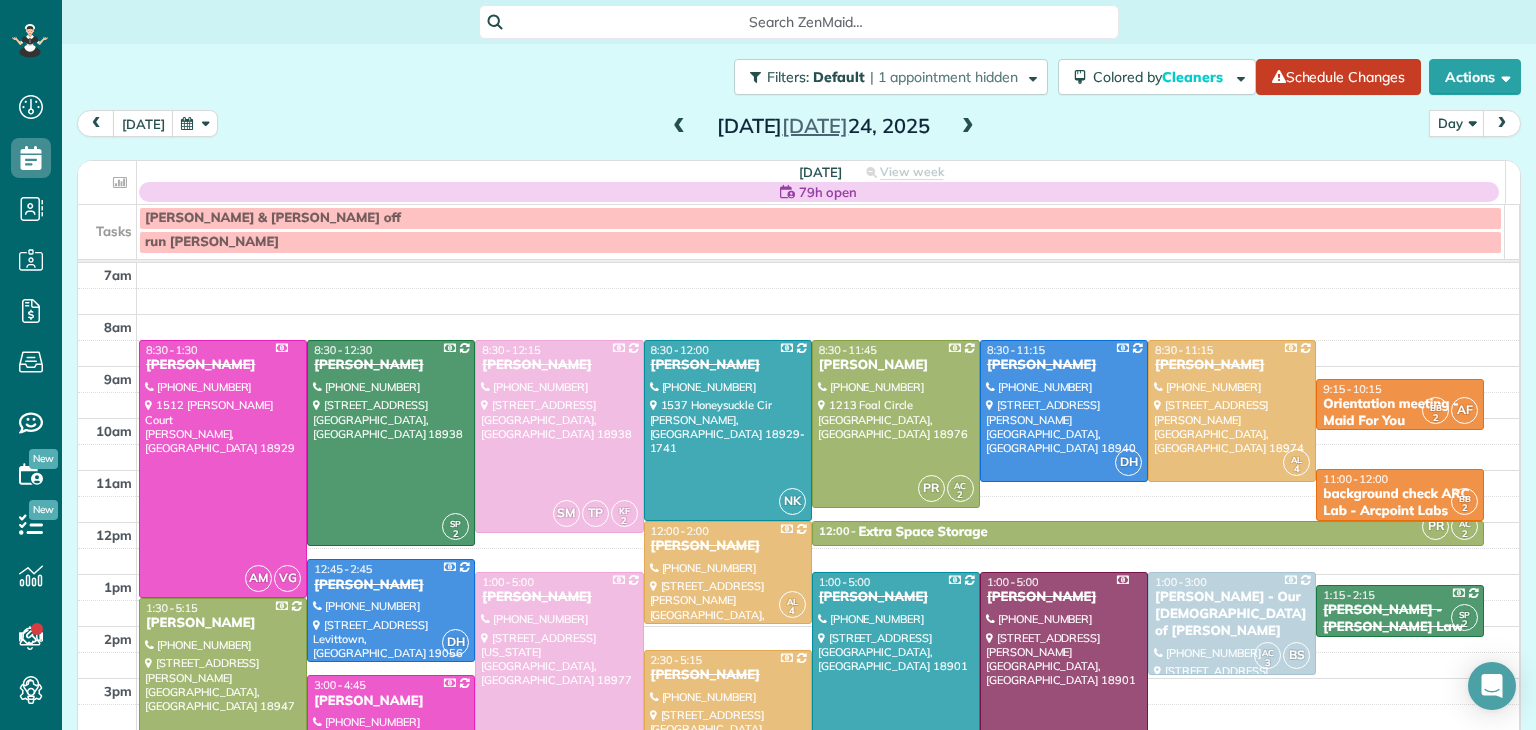 click at bounding box center [968, 127] 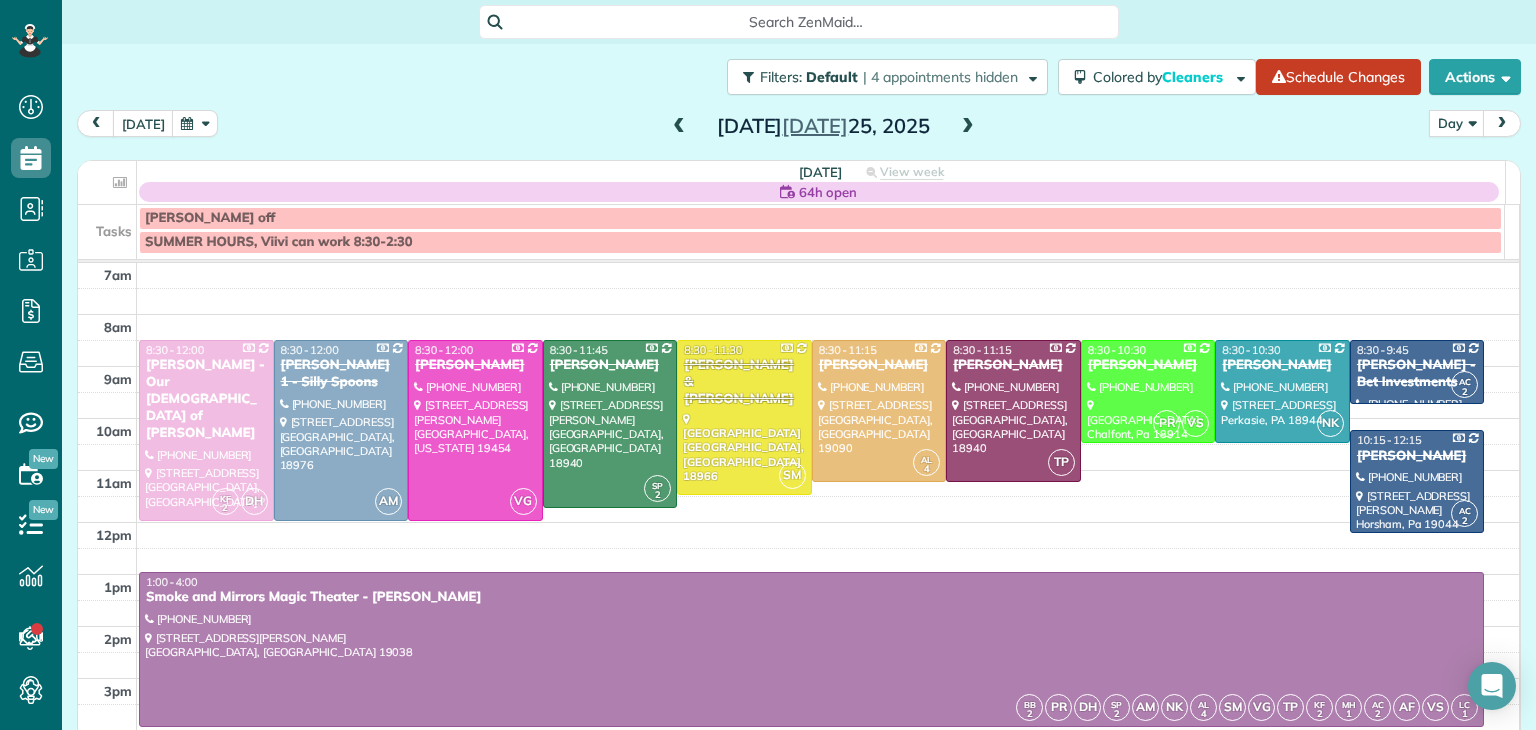 click at bounding box center (968, 127) 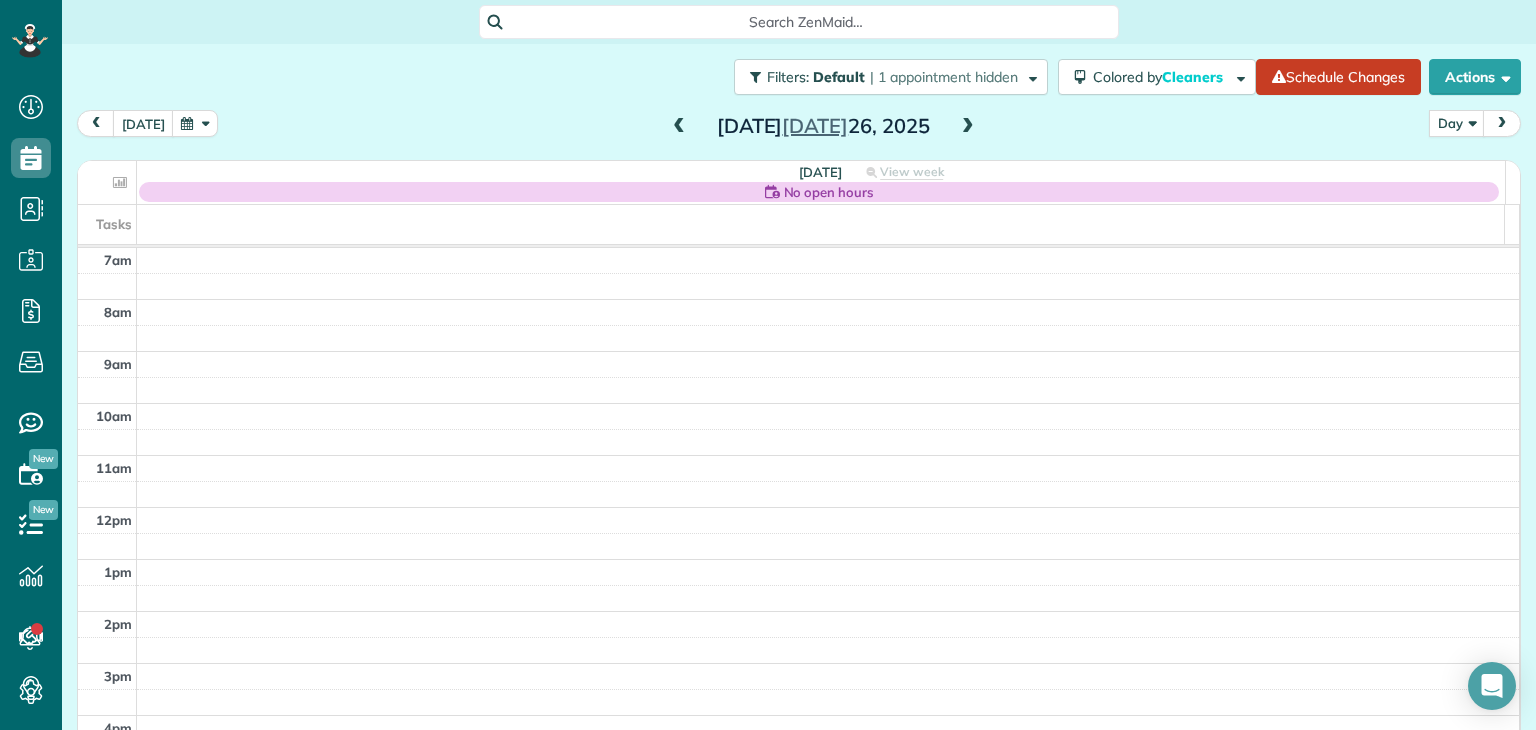 click at bounding box center [968, 127] 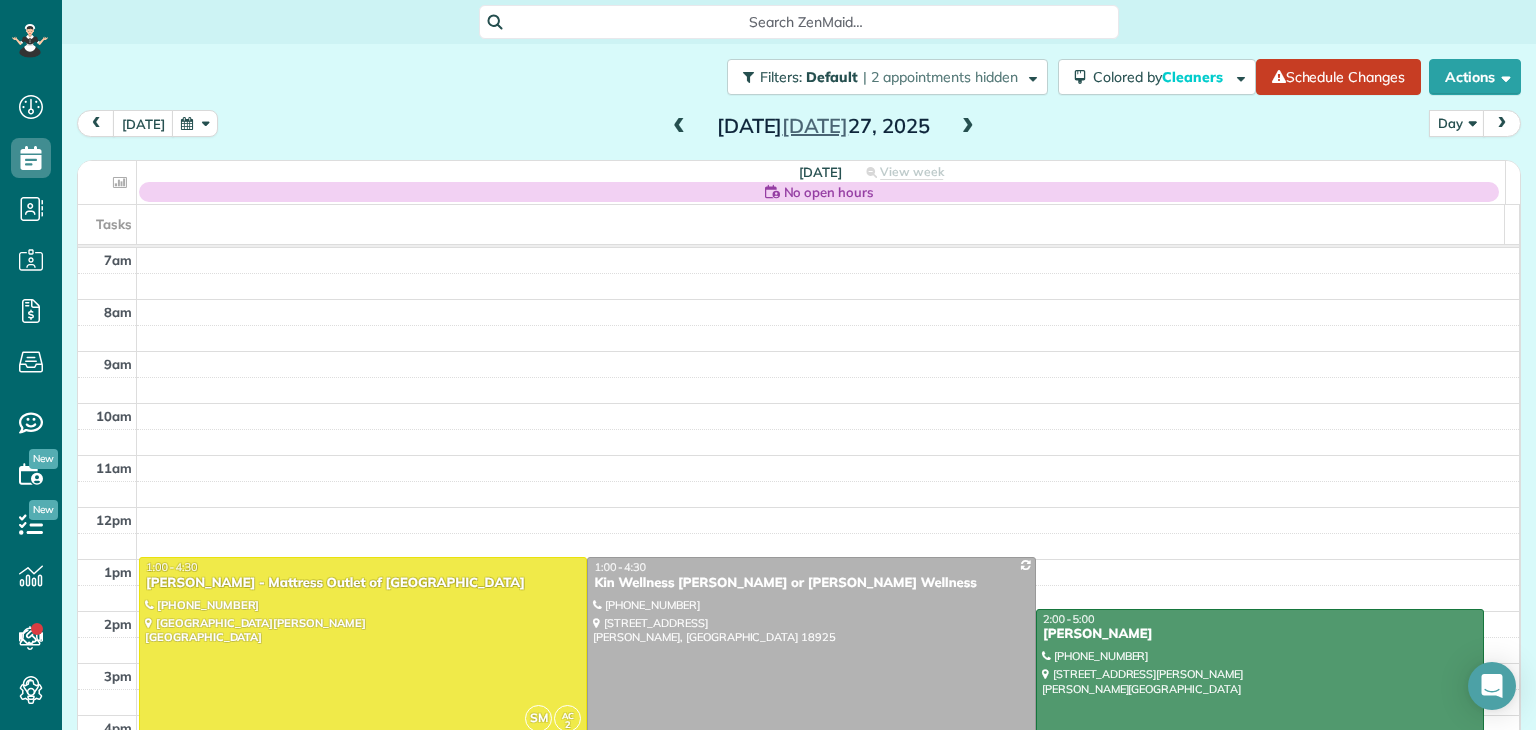 click at bounding box center [968, 127] 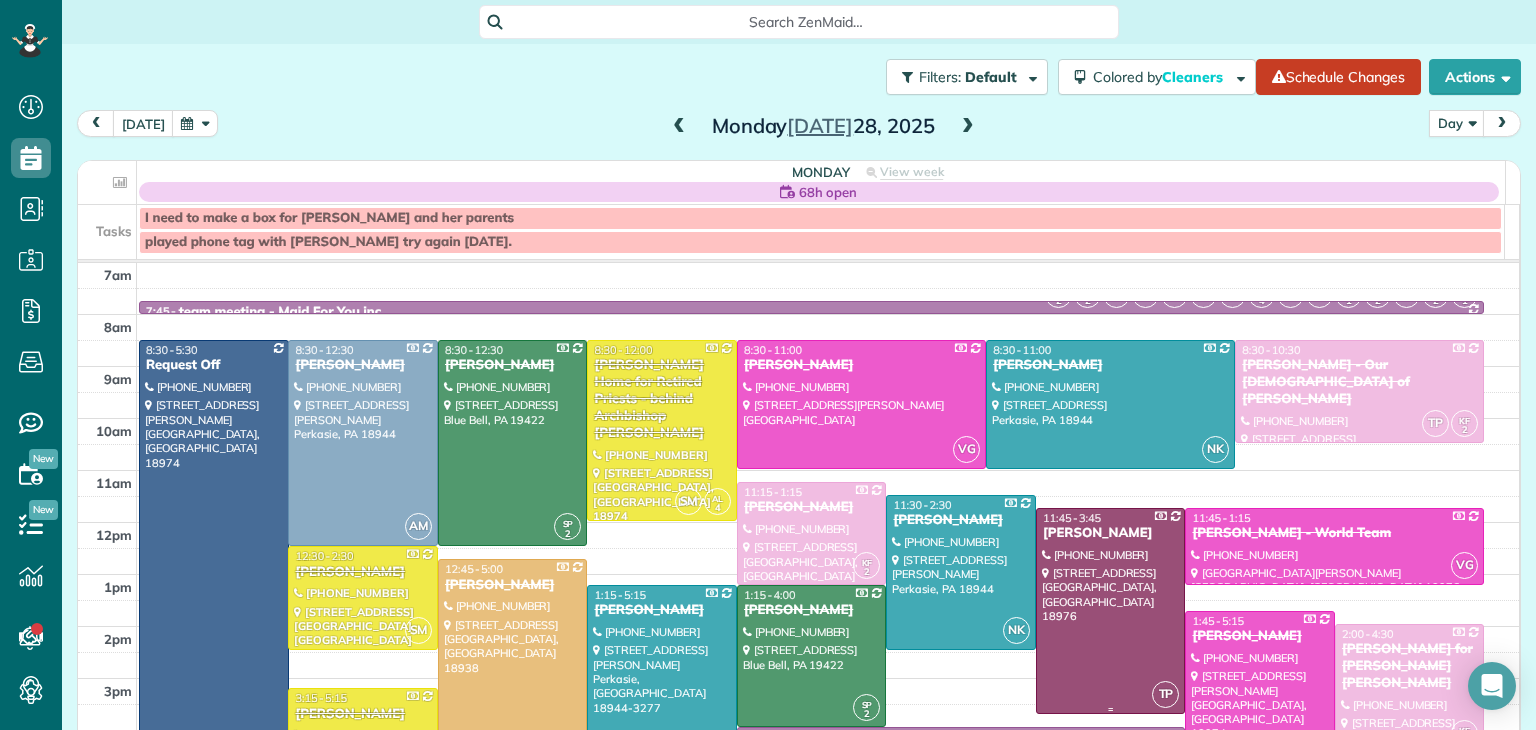 scroll, scrollTop: 134, scrollLeft: 0, axis: vertical 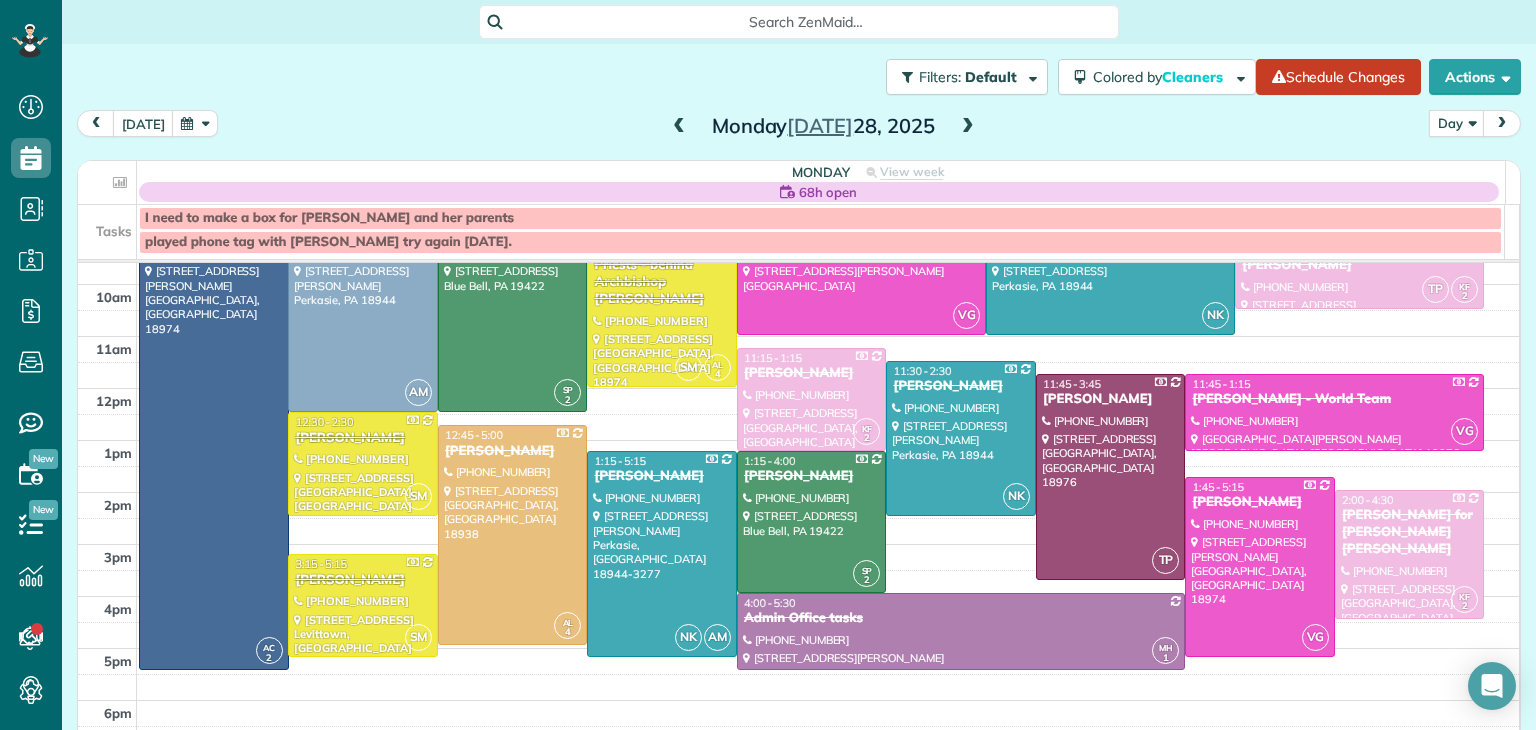 click at bounding box center [968, 127] 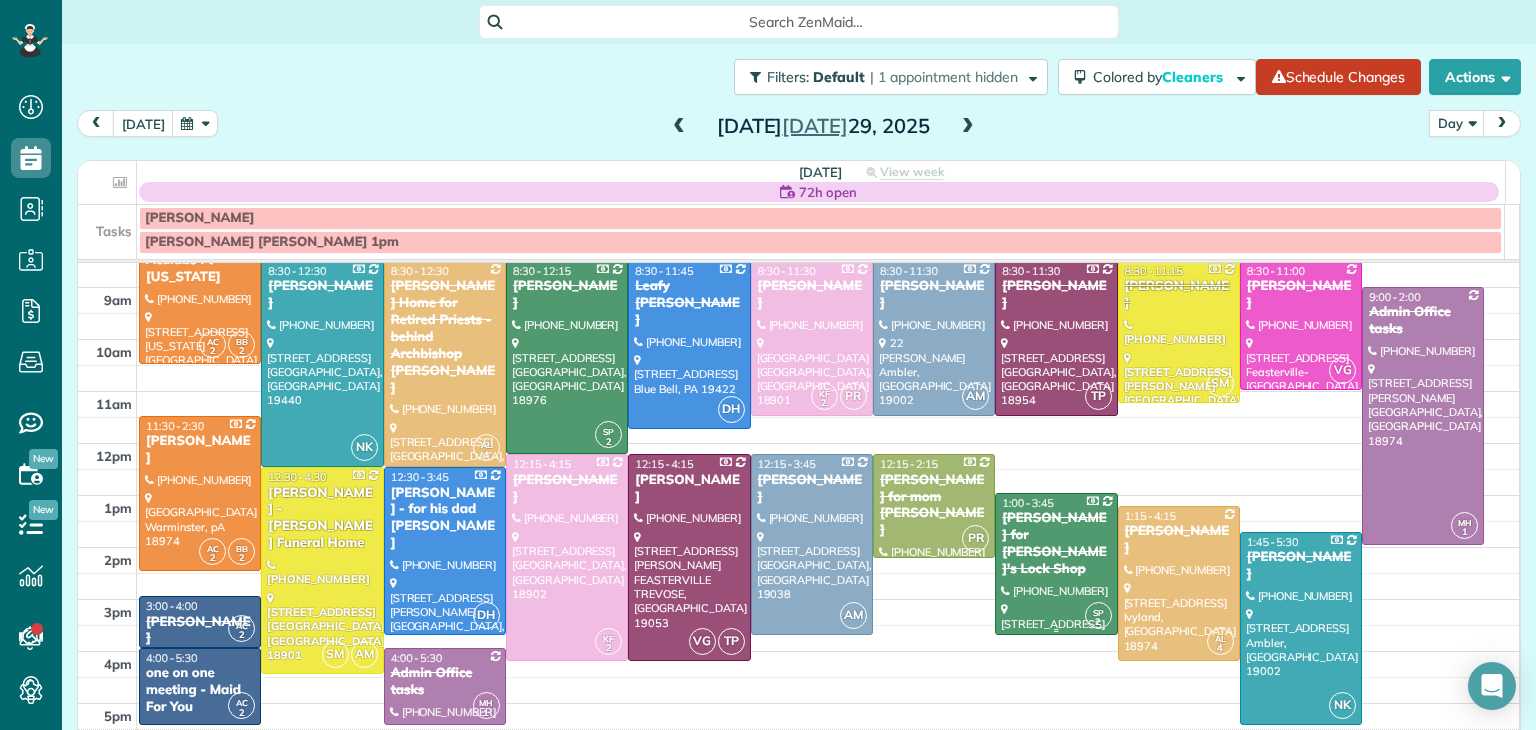 scroll, scrollTop: 39, scrollLeft: 0, axis: vertical 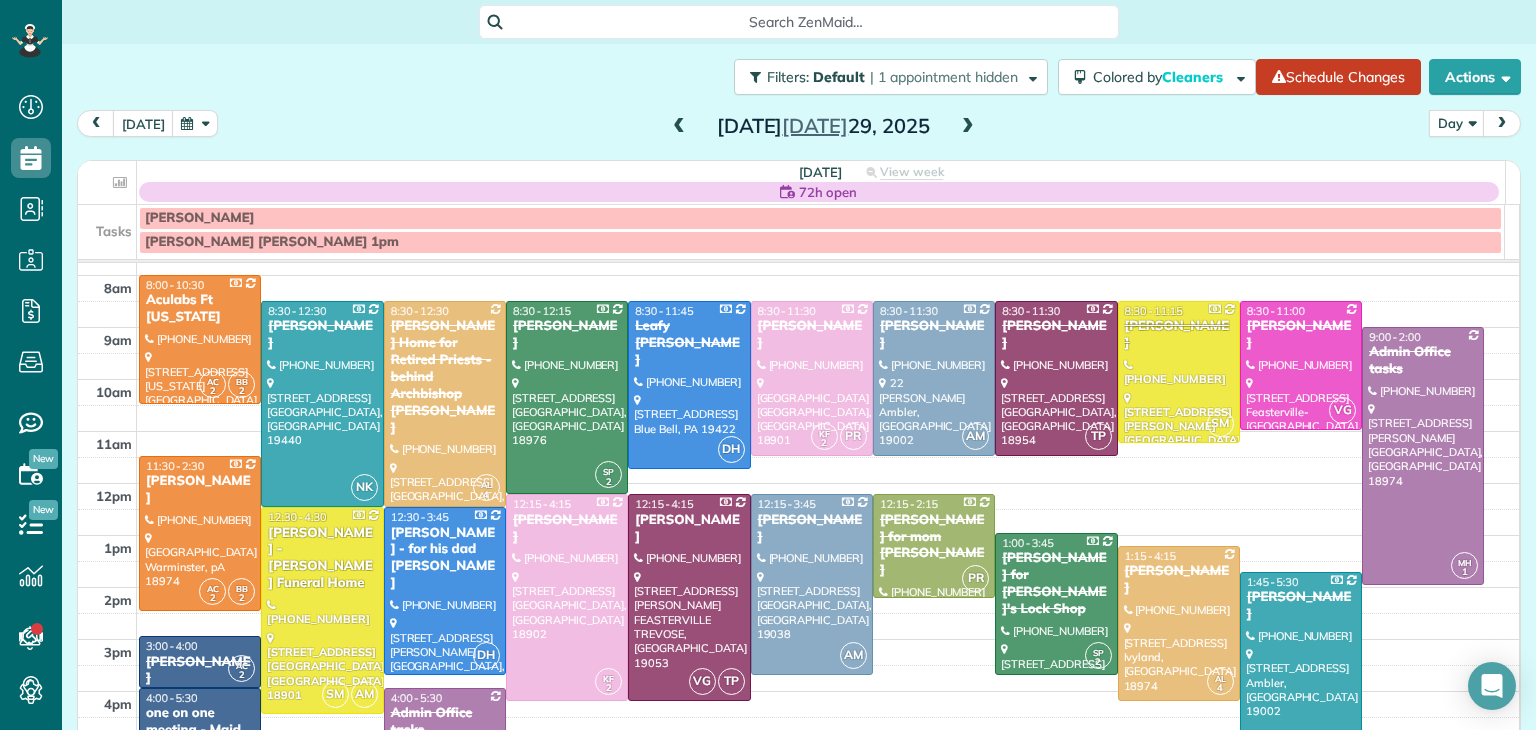 click at bounding box center [968, 127] 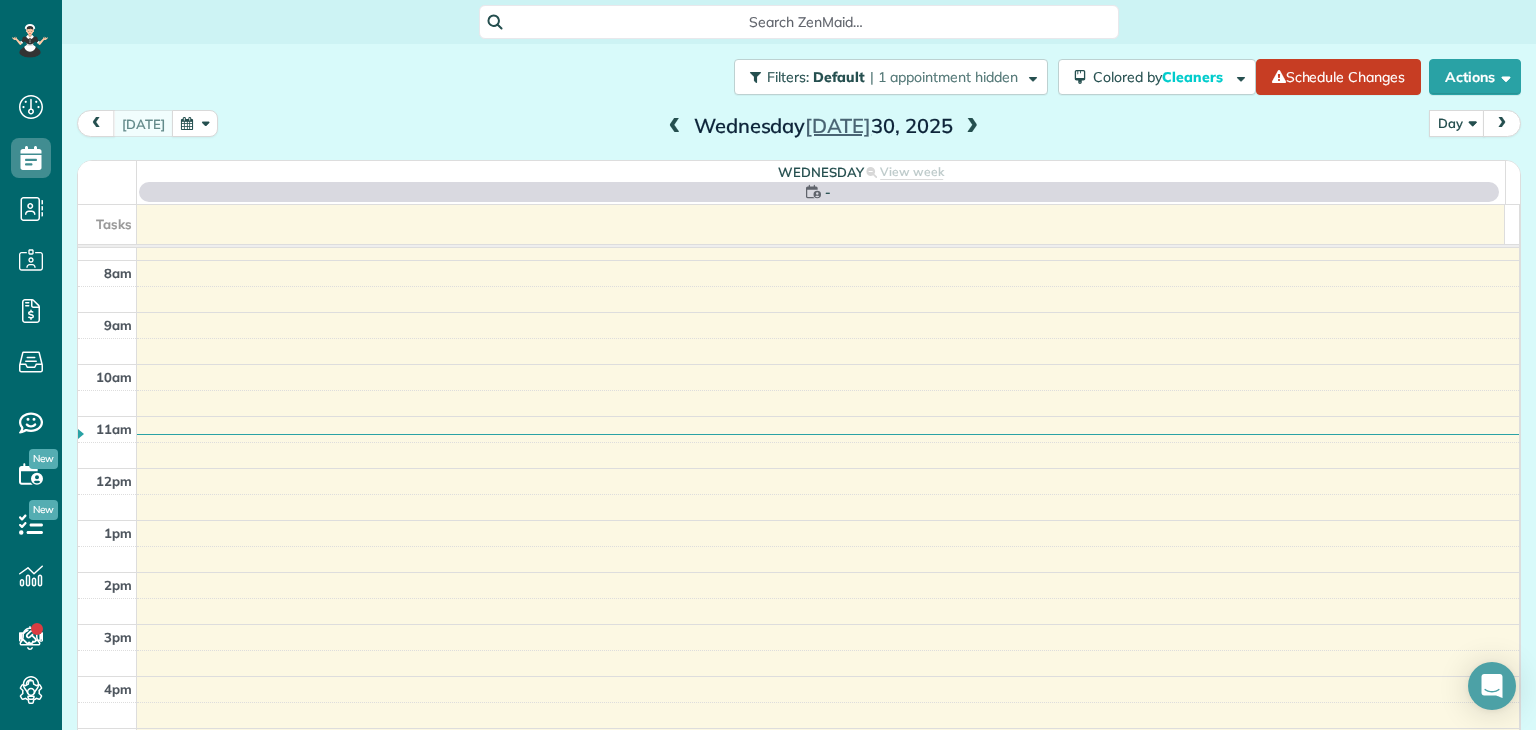 scroll, scrollTop: 0, scrollLeft: 0, axis: both 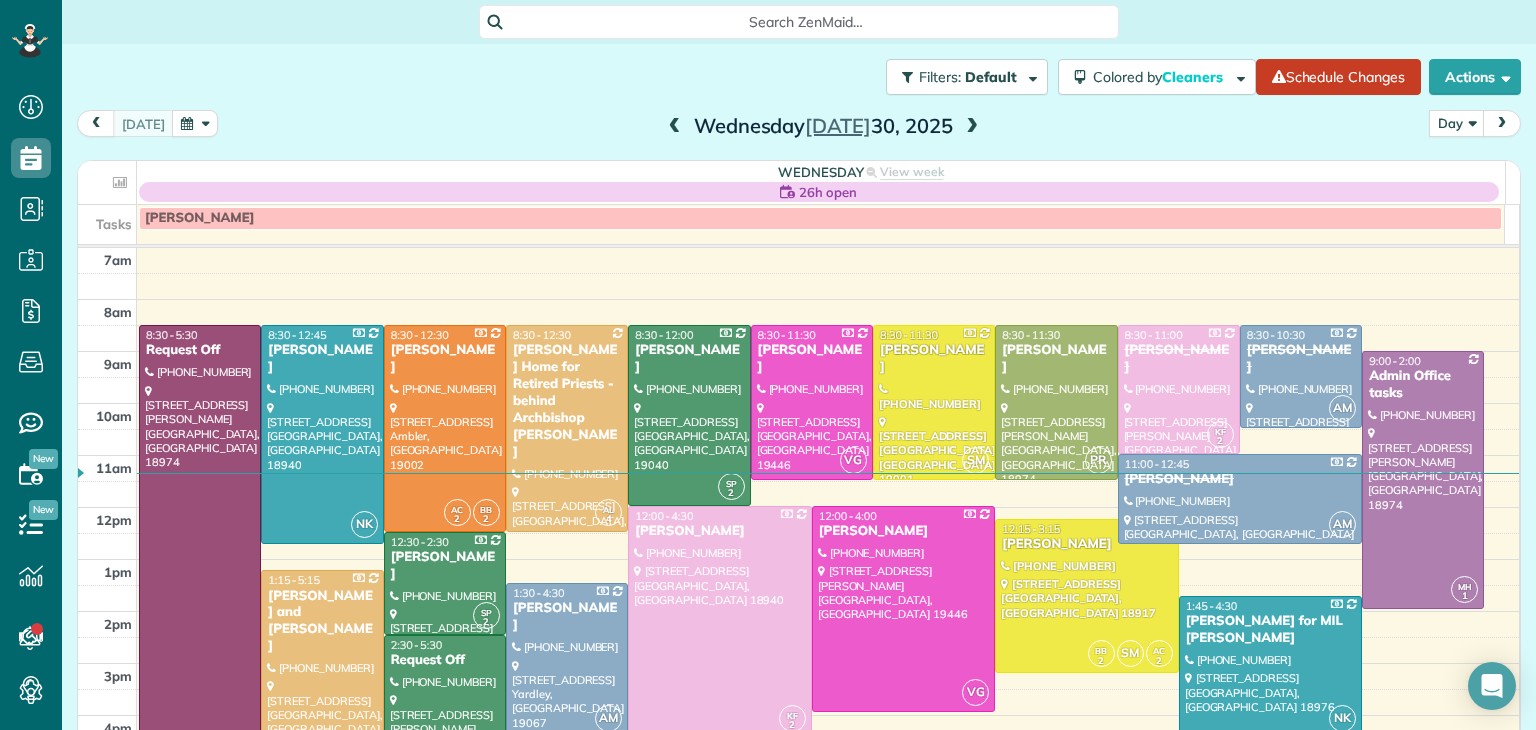 click at bounding box center [972, 127] 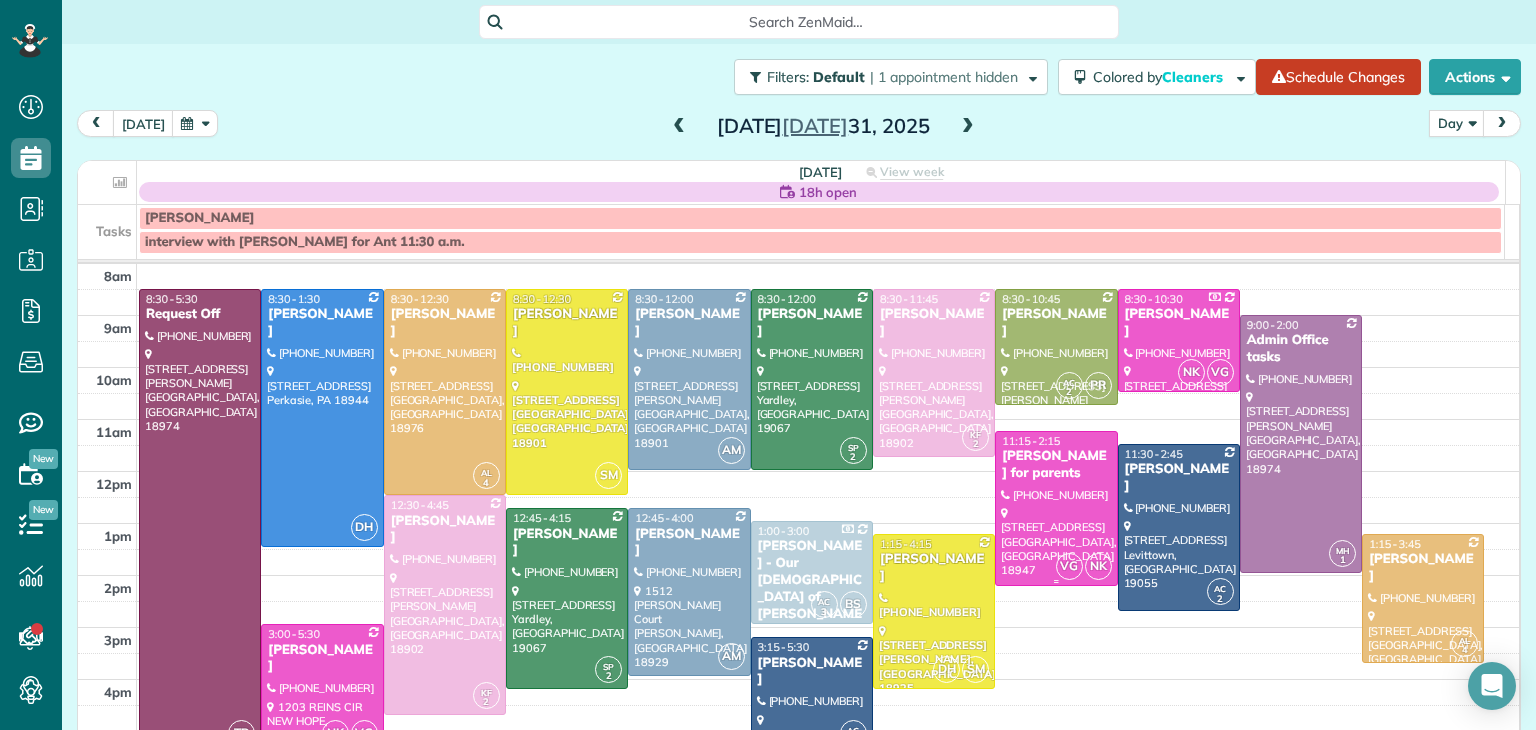 scroll, scrollTop: 53, scrollLeft: 0, axis: vertical 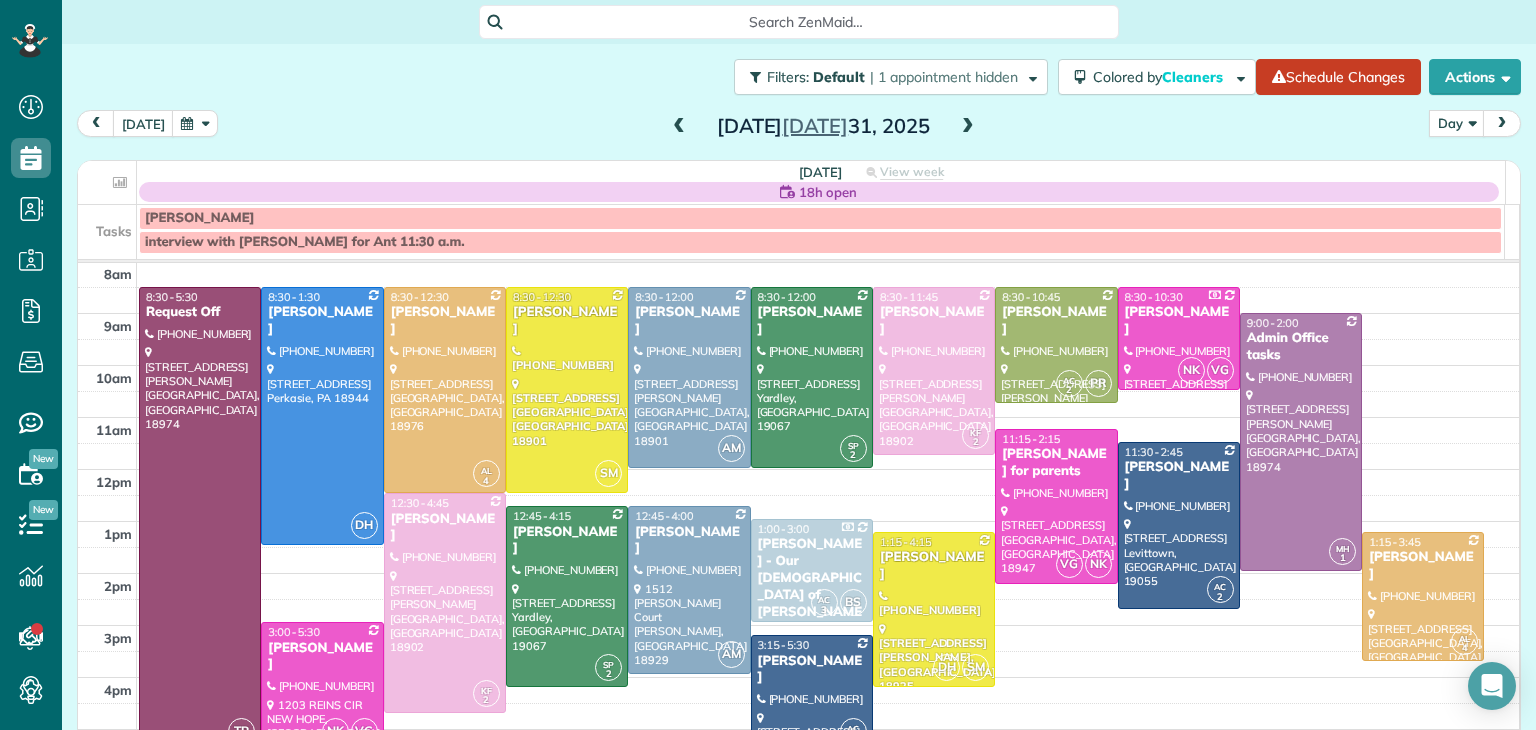 click at bounding box center (968, 127) 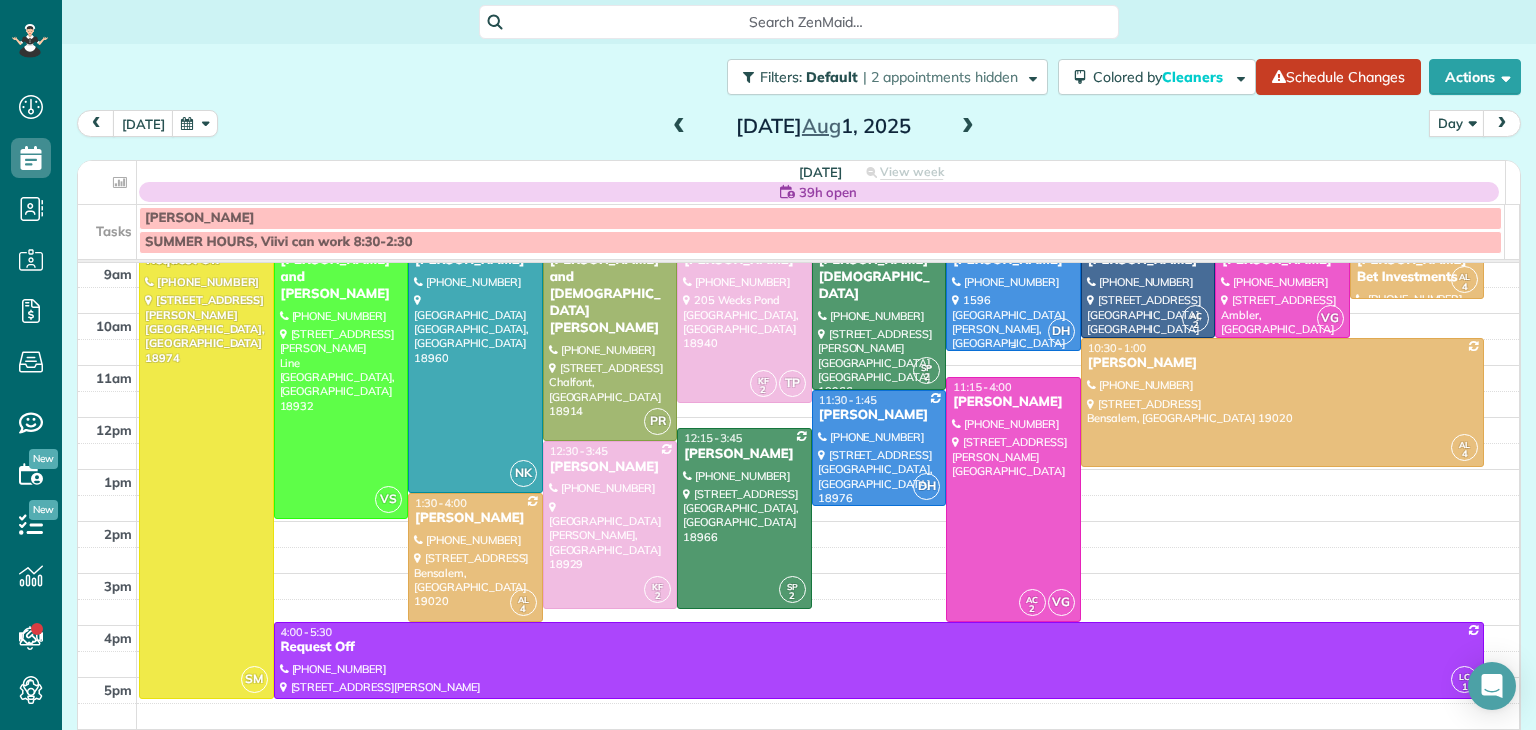 scroll, scrollTop: 106, scrollLeft: 0, axis: vertical 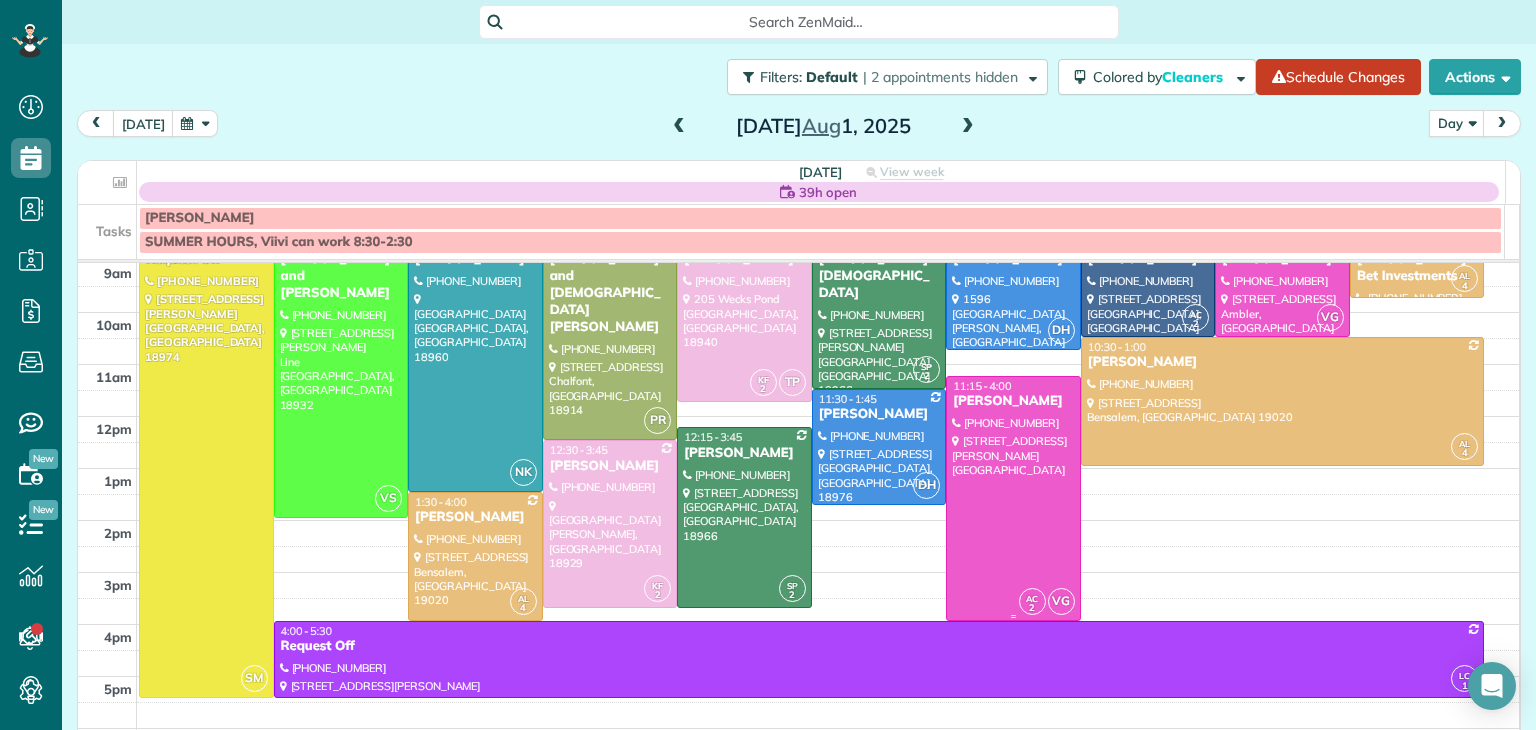 click at bounding box center (1013, 498) 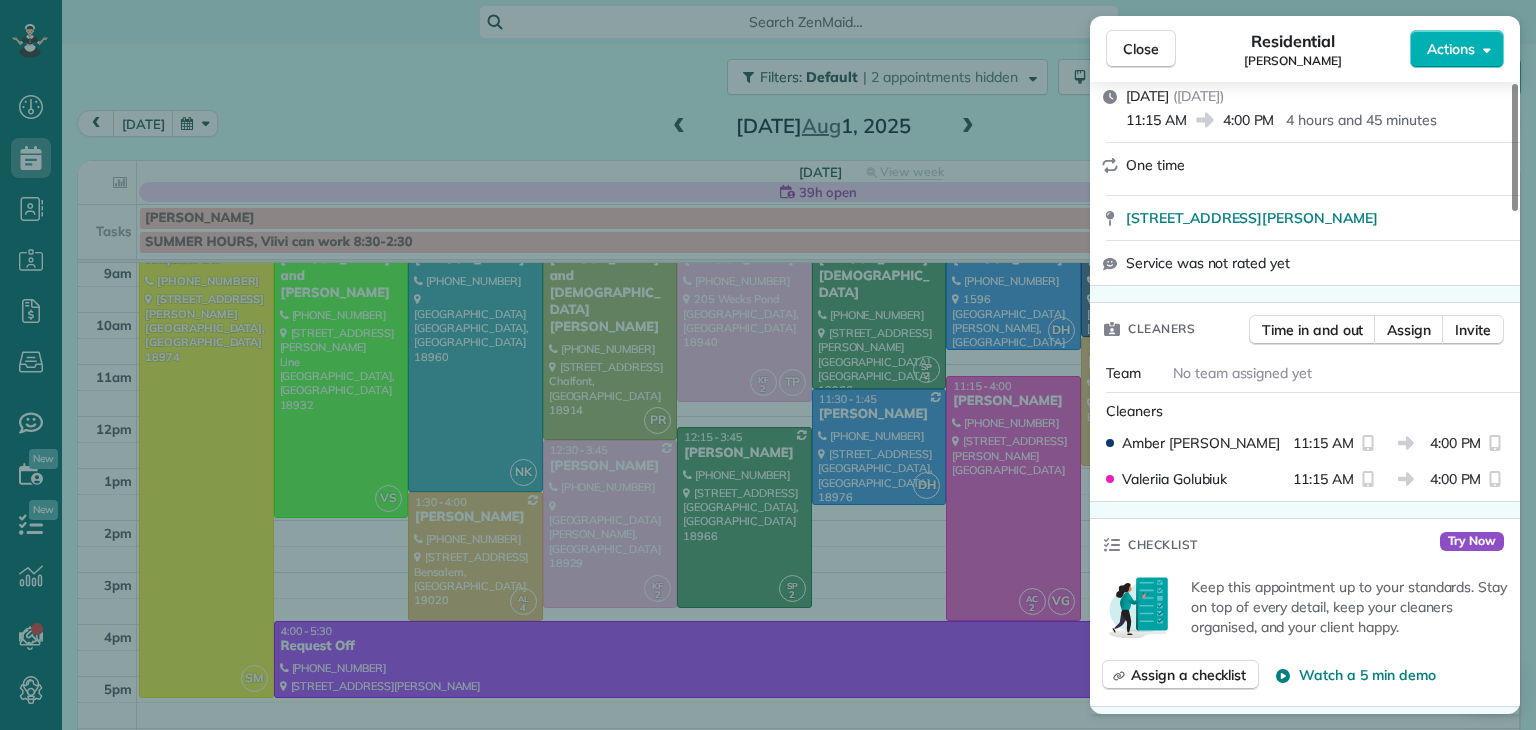 scroll, scrollTop: 280, scrollLeft: 0, axis: vertical 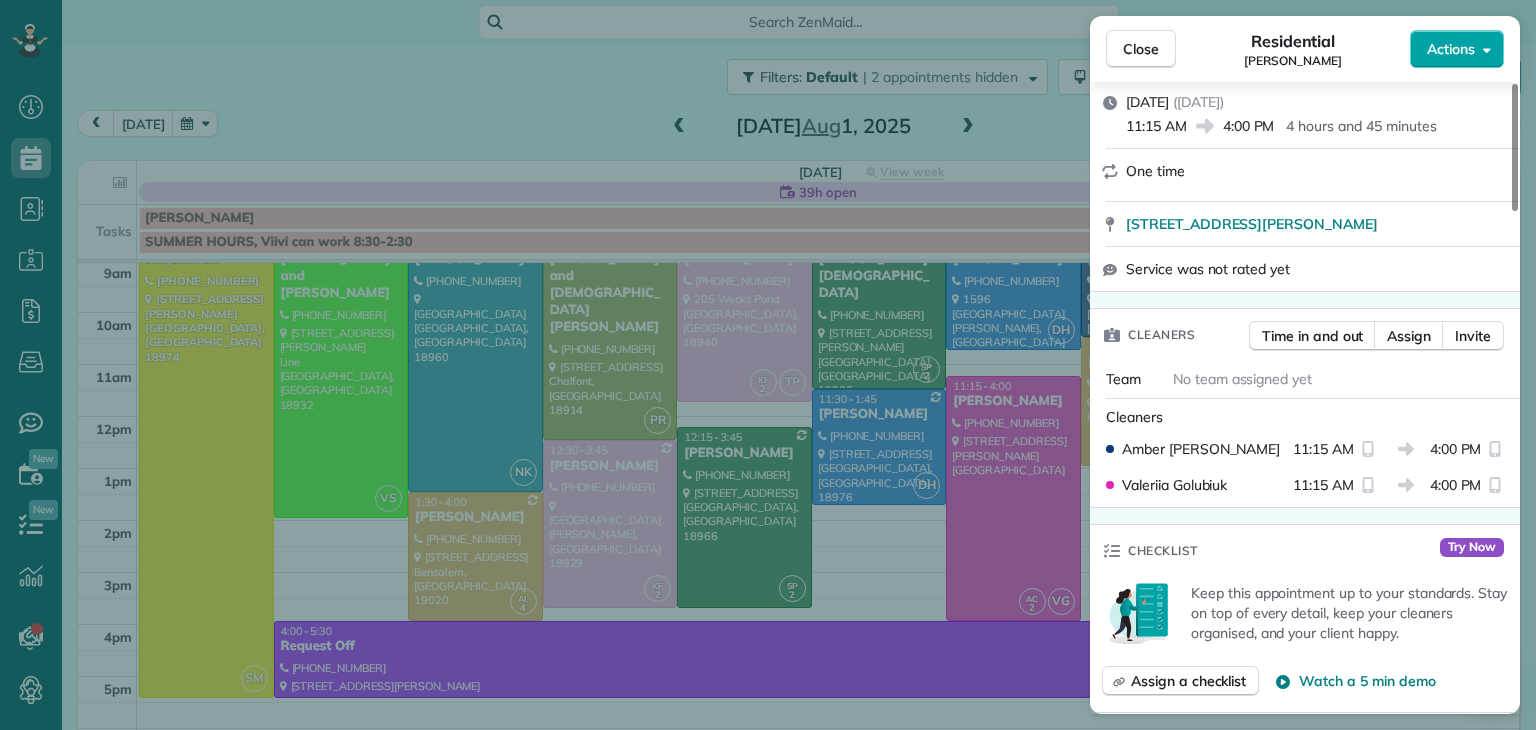 click 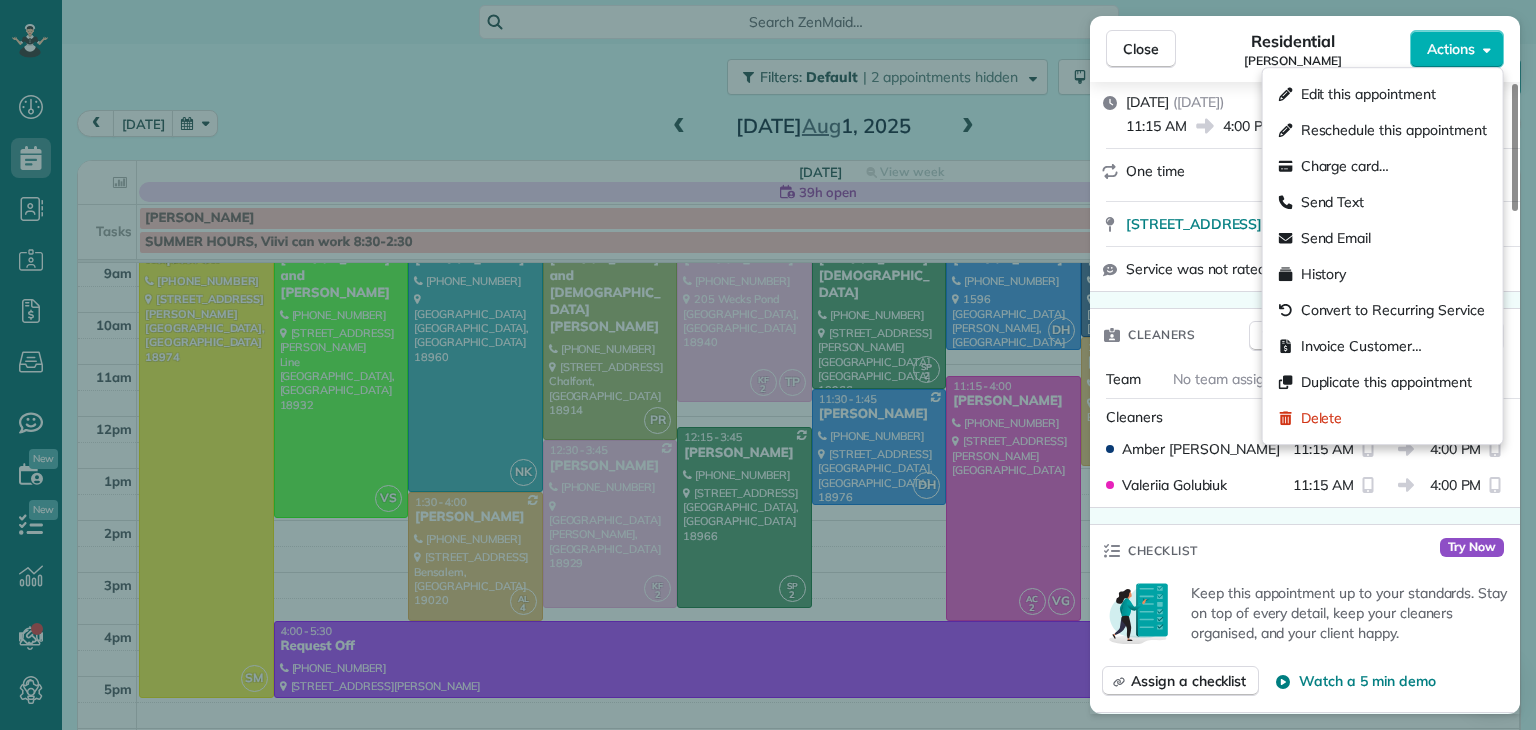 click on "Close Residential Mungu Sanchez Actions Status Active Mungu Sanchez · Open profile MOBILE (215) 300-5400 Copy mms.ocv@gmail.com Copy View Details Residential Friday, August 01, 2025 ( in 2 days ) 11:15 AM 4:00 PM 4 hours and 45 minutes One time 605 Cheltenham Avenue Elkins Park PA 19027 Service was not rated yet Cleaners Time in and out Assign Invite Team No team assigned yet Cleaners Amber   Clark 11:15 AM 4:00 PM Valeriia   Golubiuk 11:15 AM 4:00 PM Checklist Try Now Keep this appointment up to your standards. Stay on top of every detail, keep your cleaners organised, and your client happy. Assign a checklist Watch a 5 min demo Billing Billing actions Service Add an item Overcharge $0.00 Discount $0.00 Coupon discount - Primary tax Sales Tax (6%) $0.00 Secondary tax non profit (0%) - Total appointment price $0.00 Tips collected $0.00 Mark as paid Total including tip $0.00 Get paid online in no-time! Send an invoice and reward your cleaners with tips Charge customer credit card Appointment custom fields No" at bounding box center [768, 365] 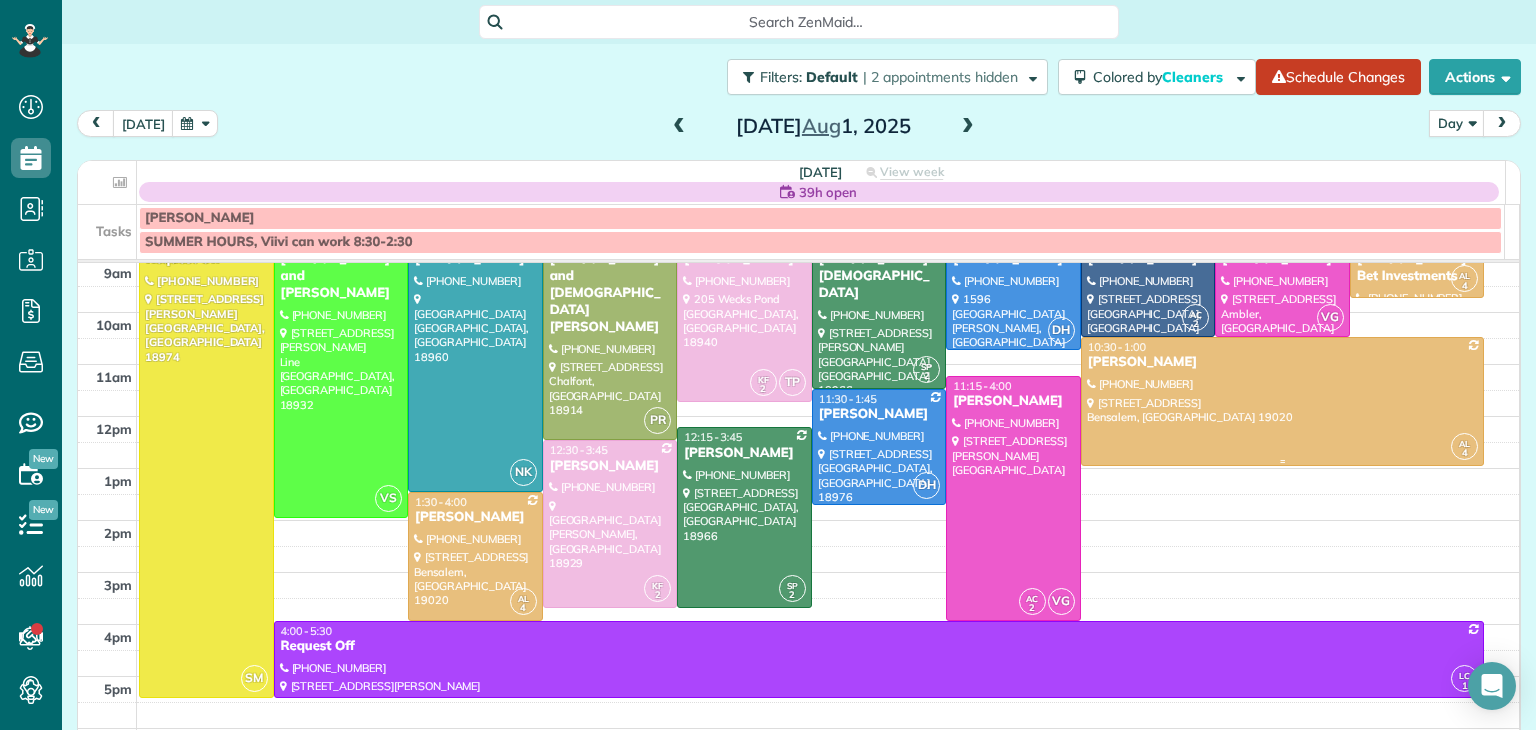 click at bounding box center (1283, 401) 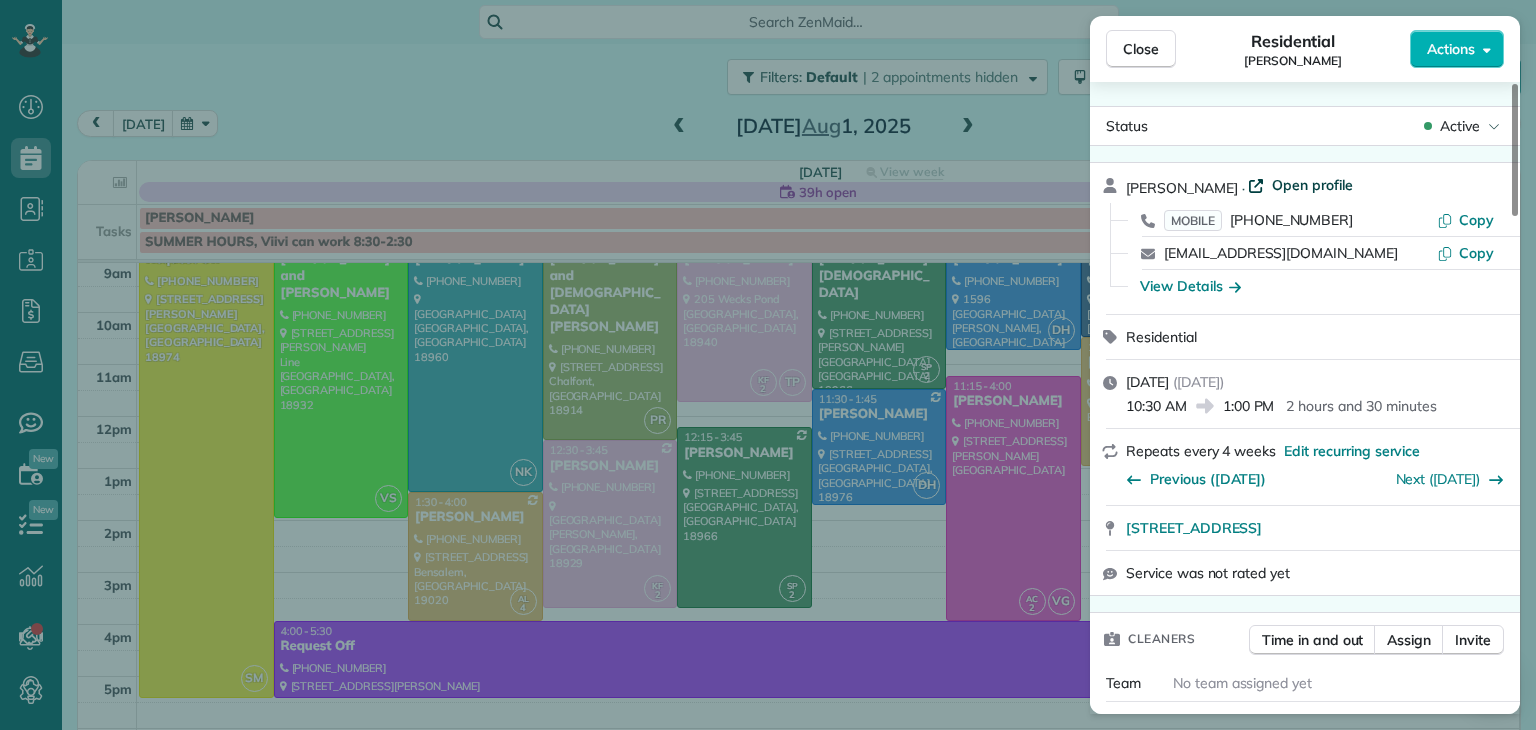 click on "Open profile" at bounding box center [1312, 185] 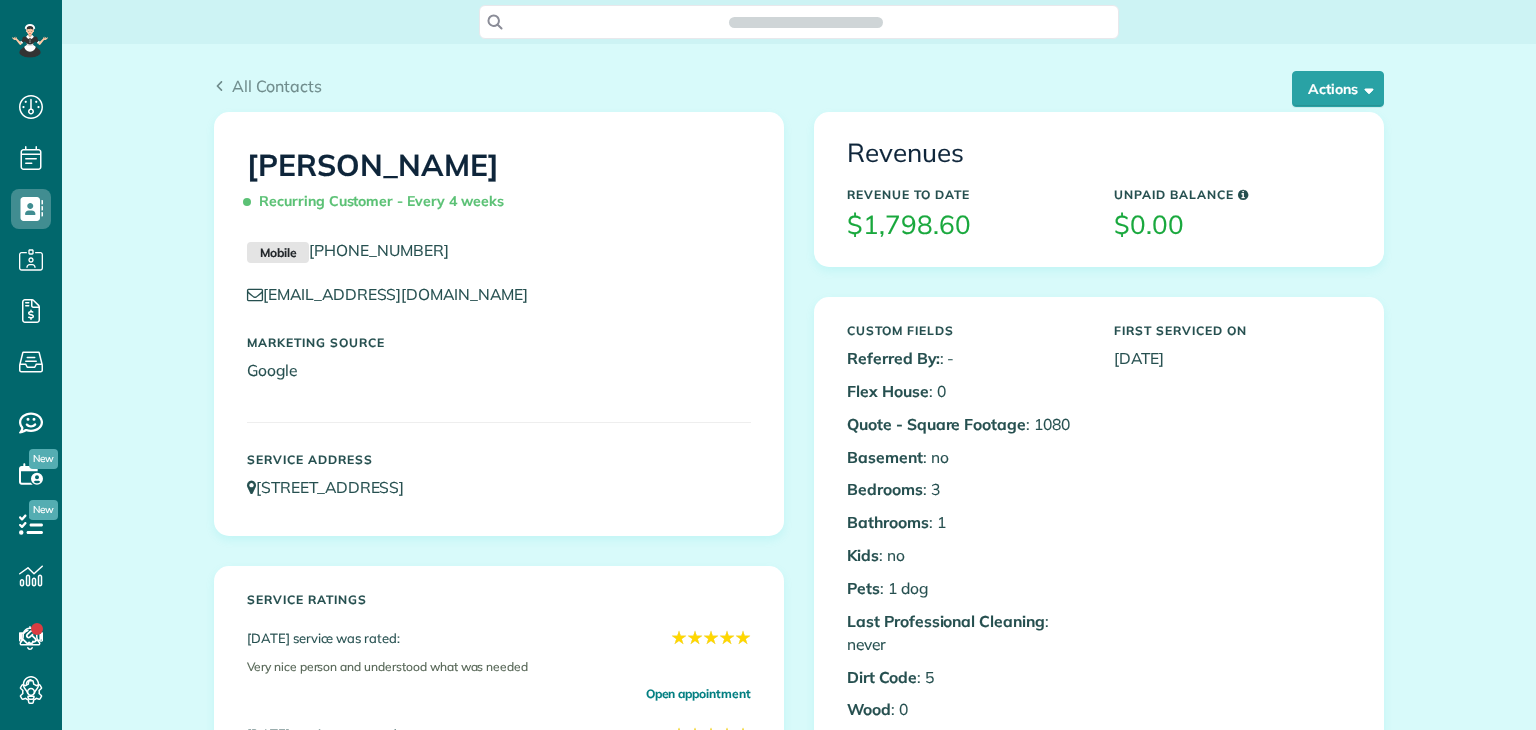 scroll, scrollTop: 0, scrollLeft: 0, axis: both 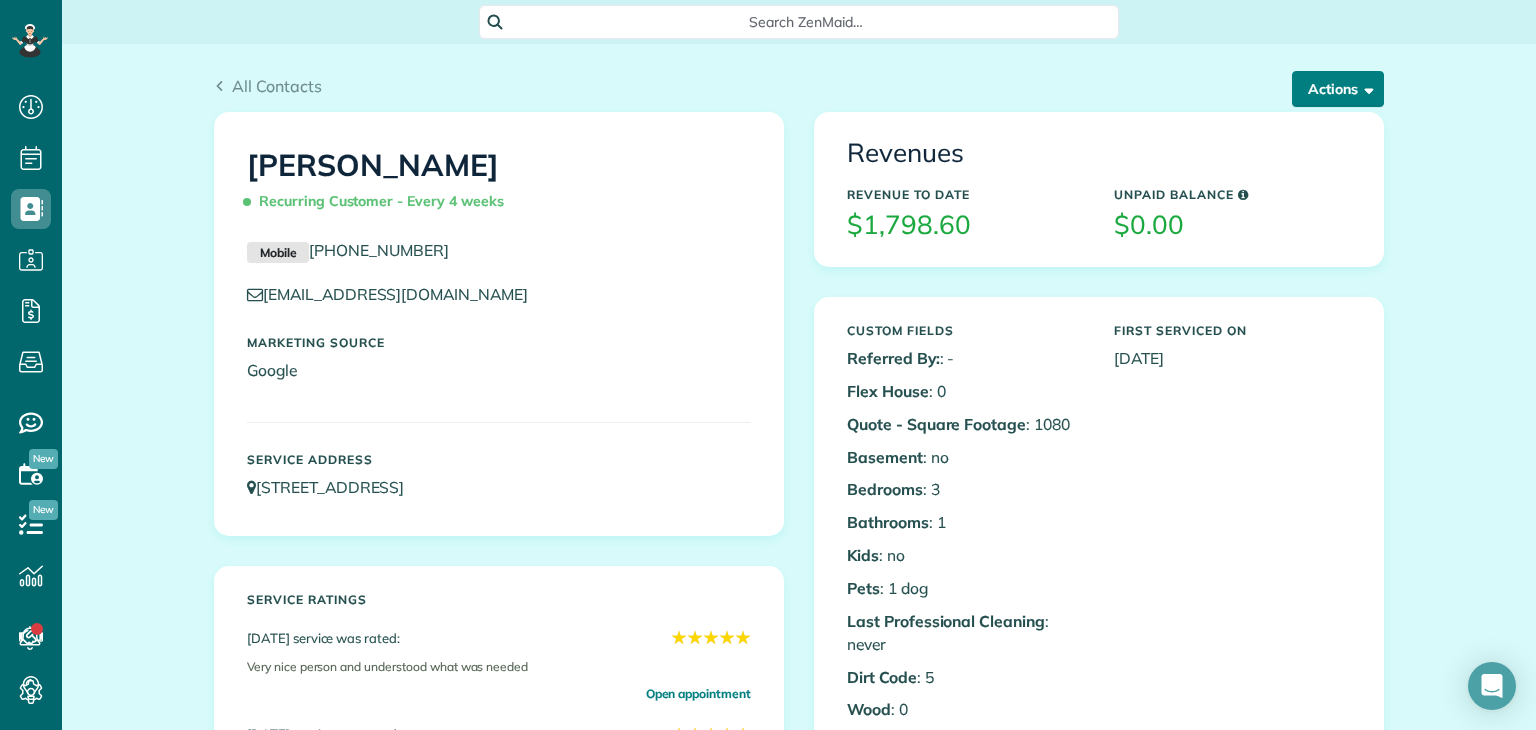 click on "Actions" at bounding box center [1338, 89] 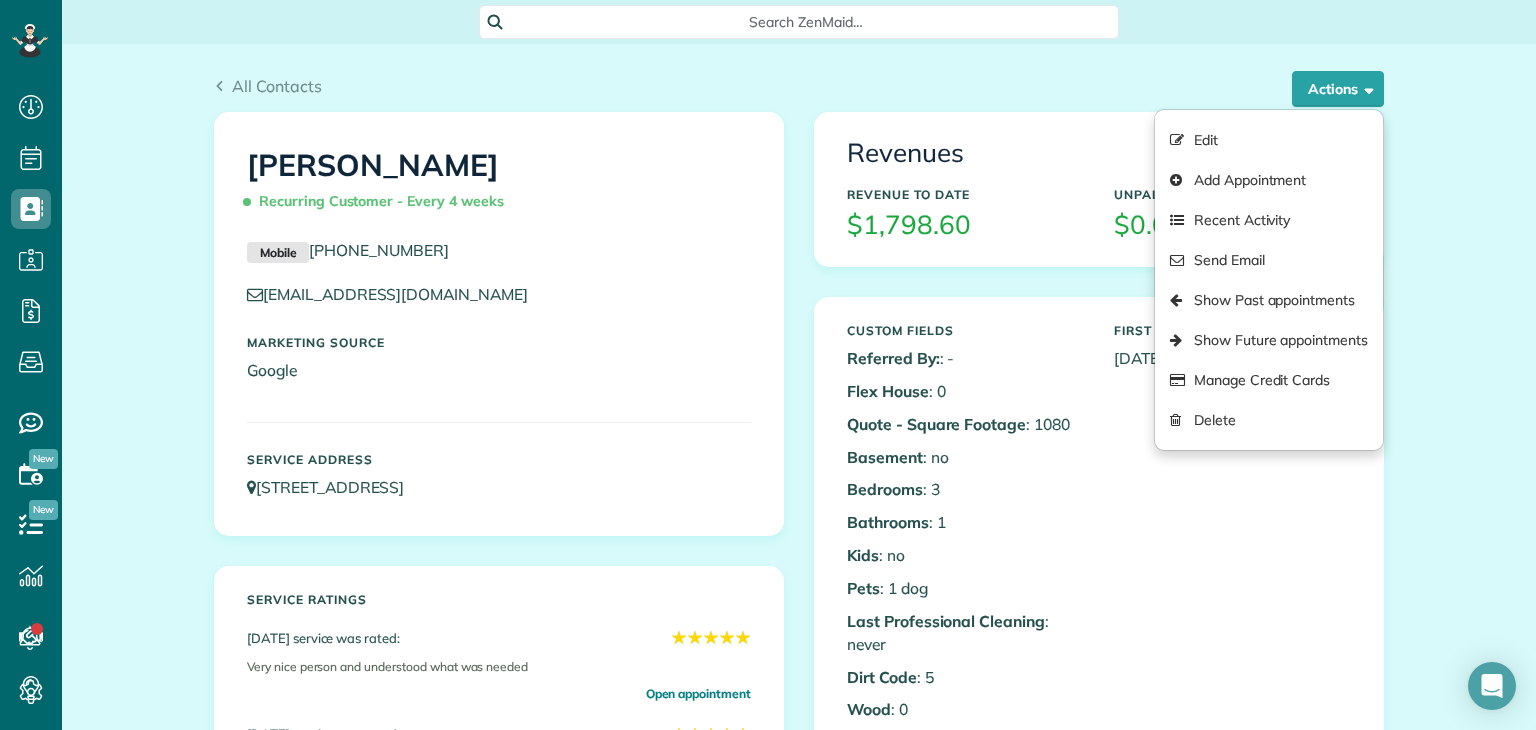 click on "Search ZenMaid…" at bounding box center (799, 22) 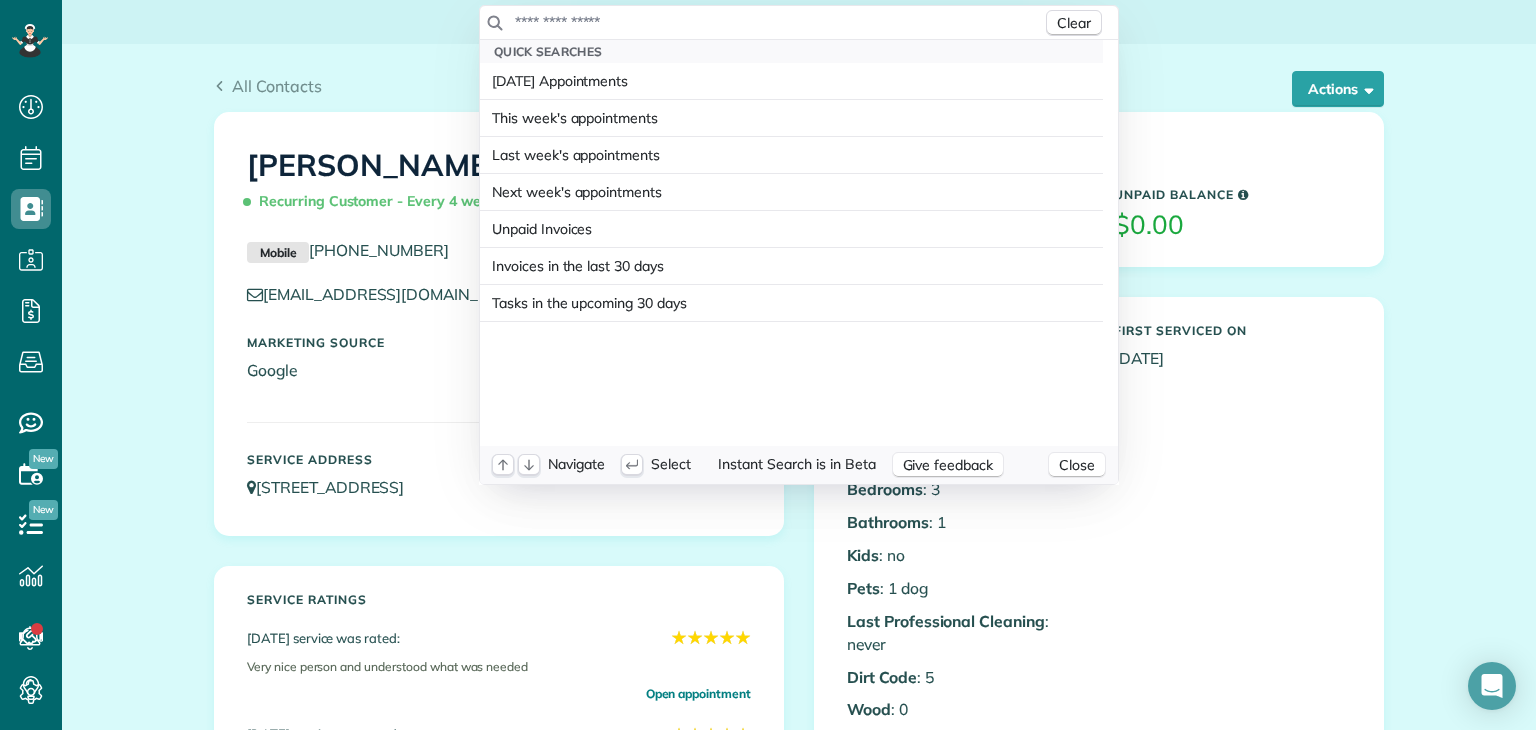 click on "Clear" at bounding box center (799, 23) 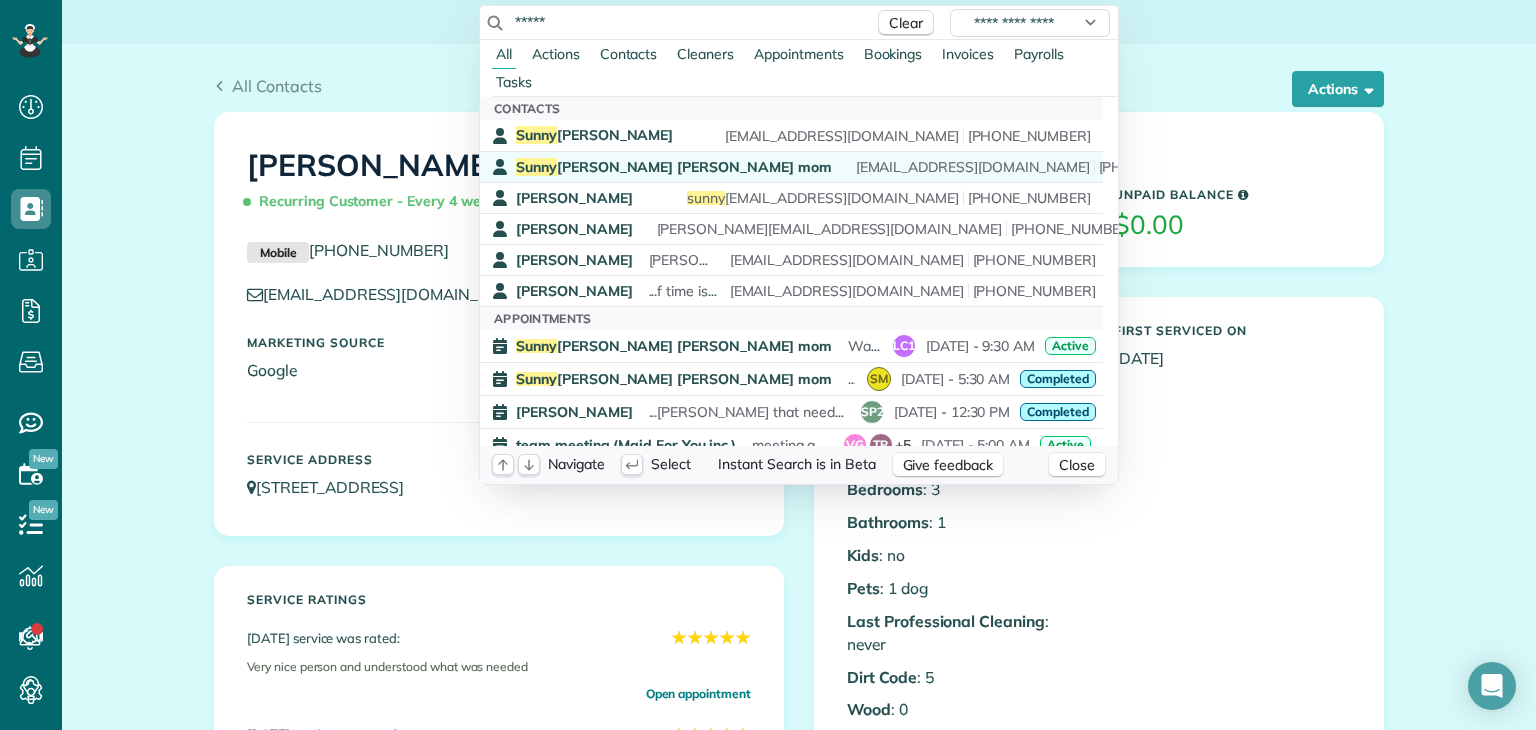 type on "*****" 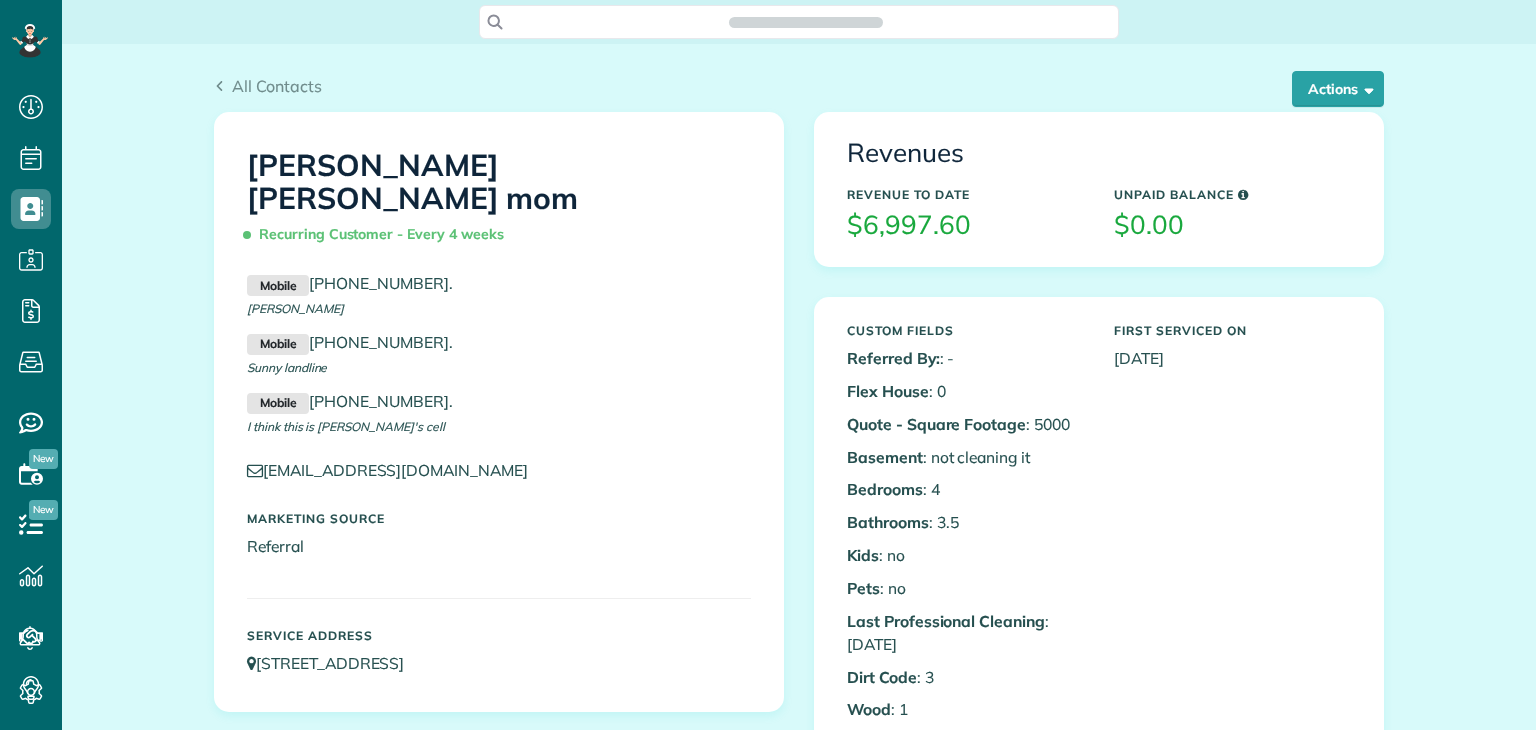scroll, scrollTop: 0, scrollLeft: 0, axis: both 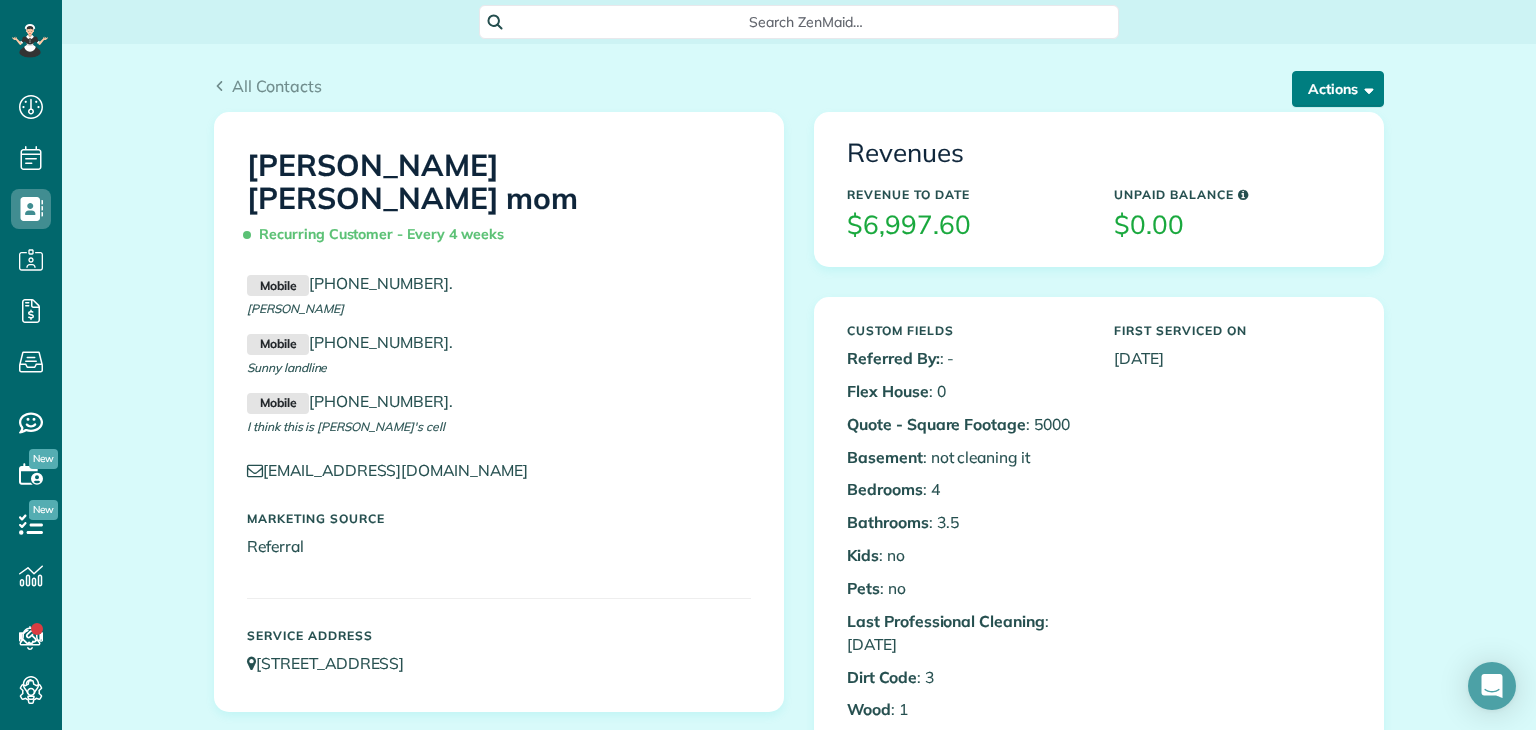 click on "Actions" at bounding box center [1338, 89] 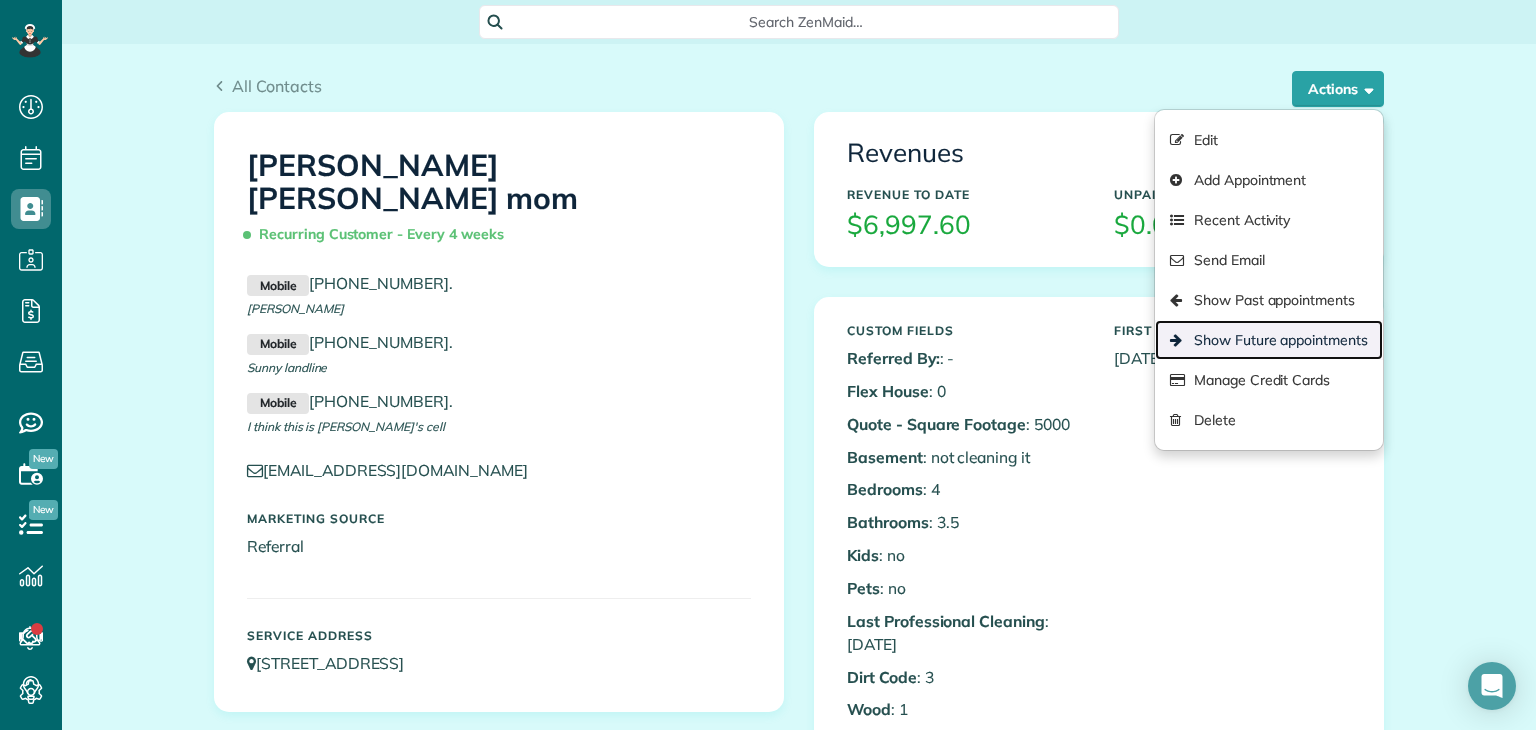 click on "Show Future appointments" at bounding box center [1269, 340] 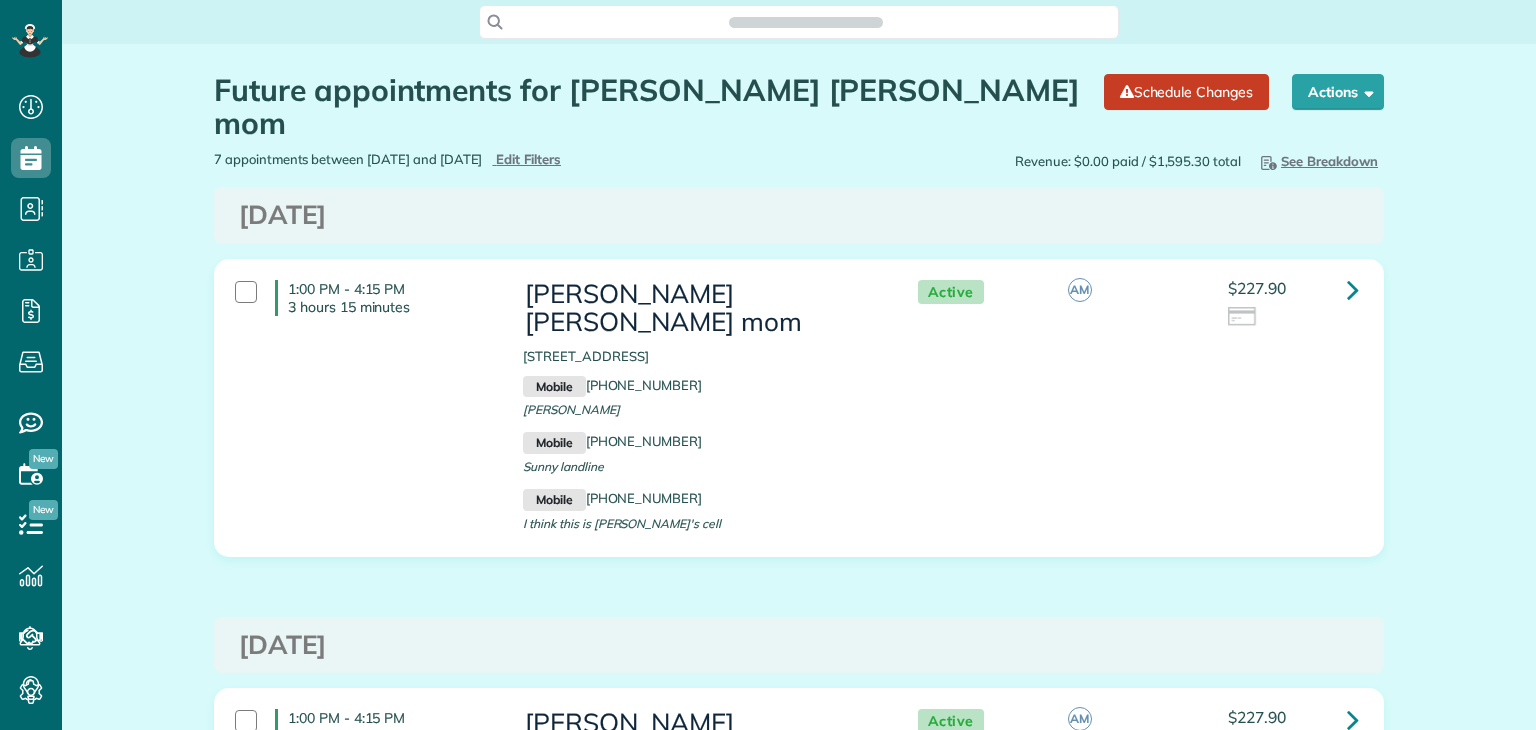 scroll, scrollTop: 0, scrollLeft: 0, axis: both 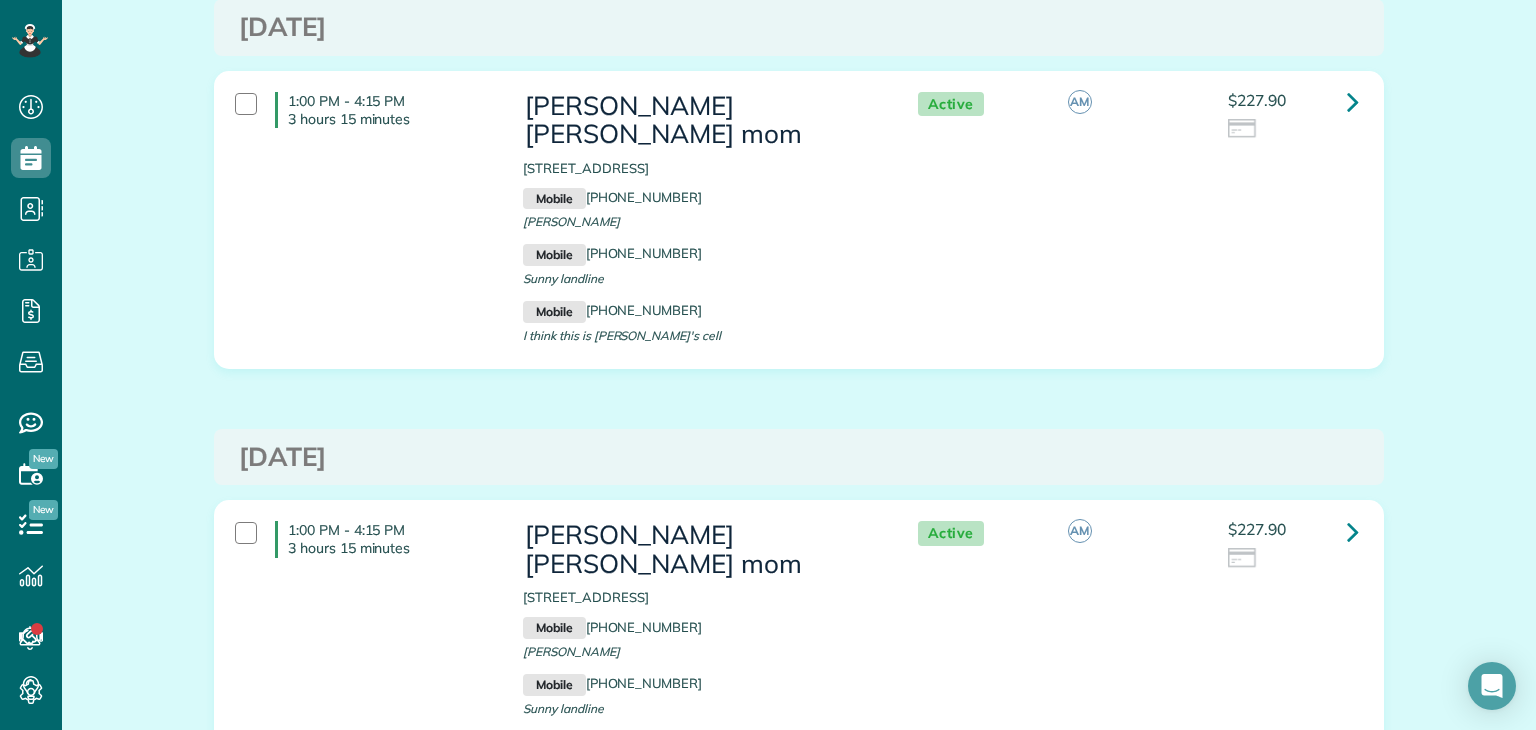 drag, startPoint x: 1128, startPoint y: 357, endPoint x: 685, endPoint y: -48, distance: 600.2283 